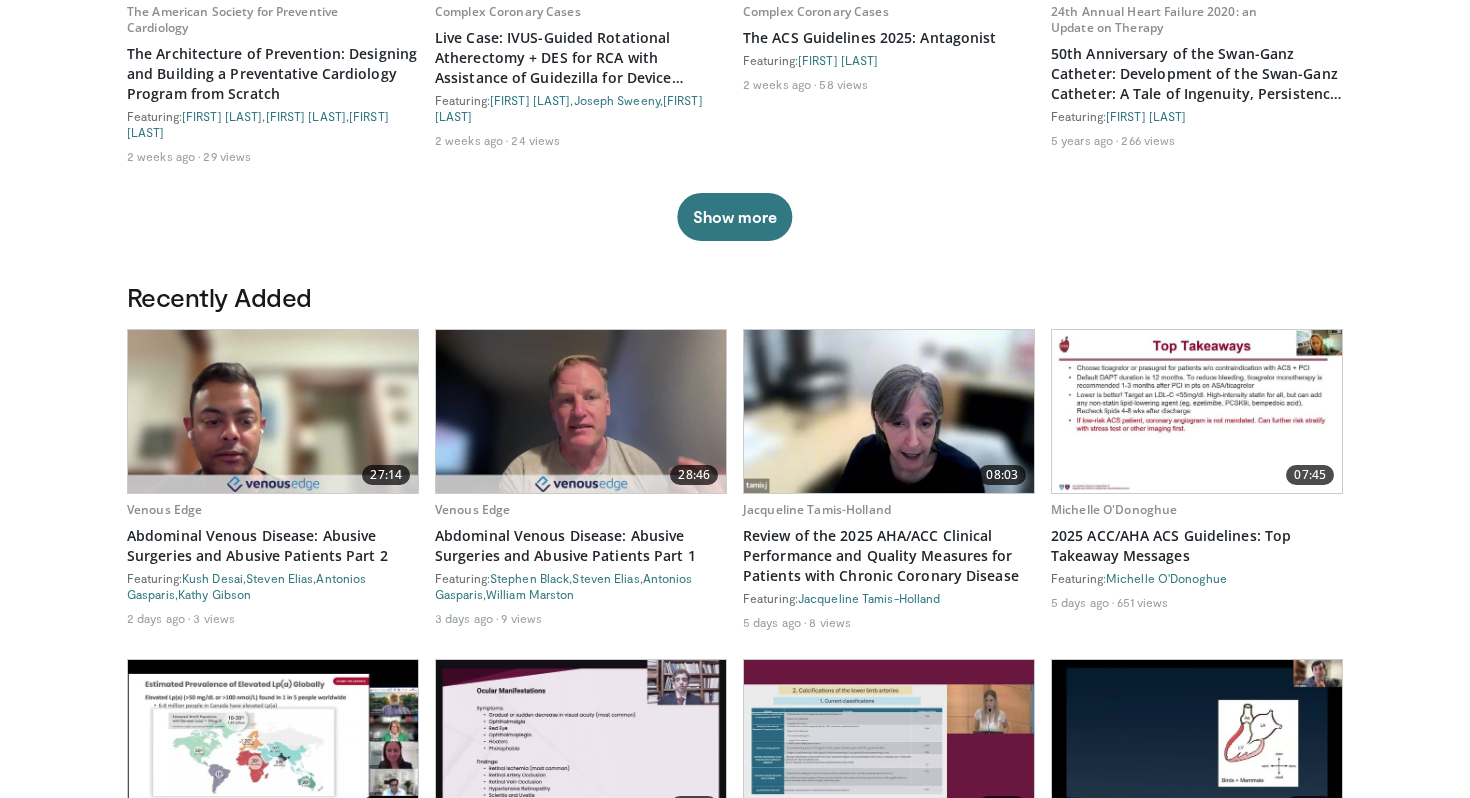 scroll, scrollTop: 802, scrollLeft: 0, axis: vertical 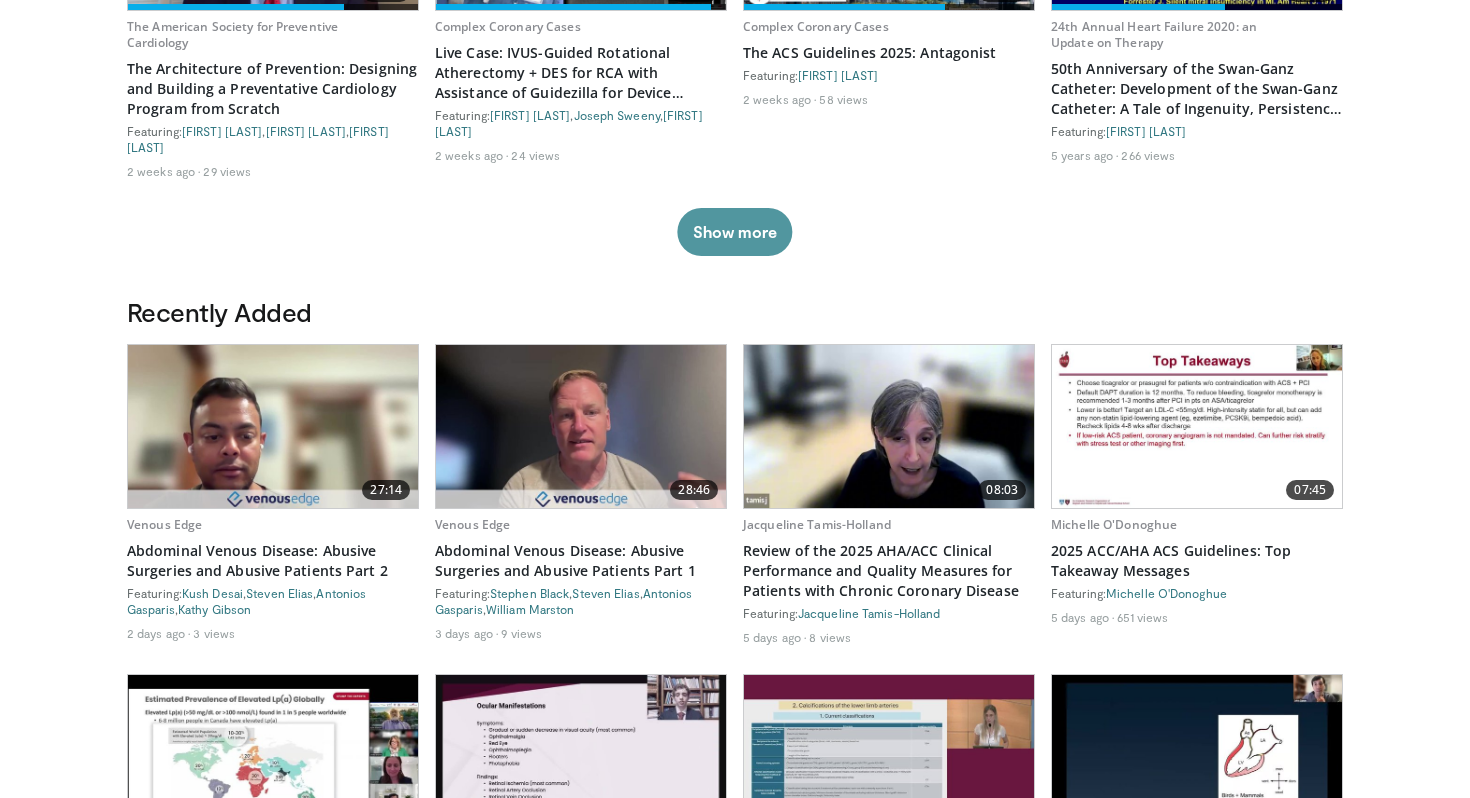 click on "Show more" at bounding box center (734, 232) 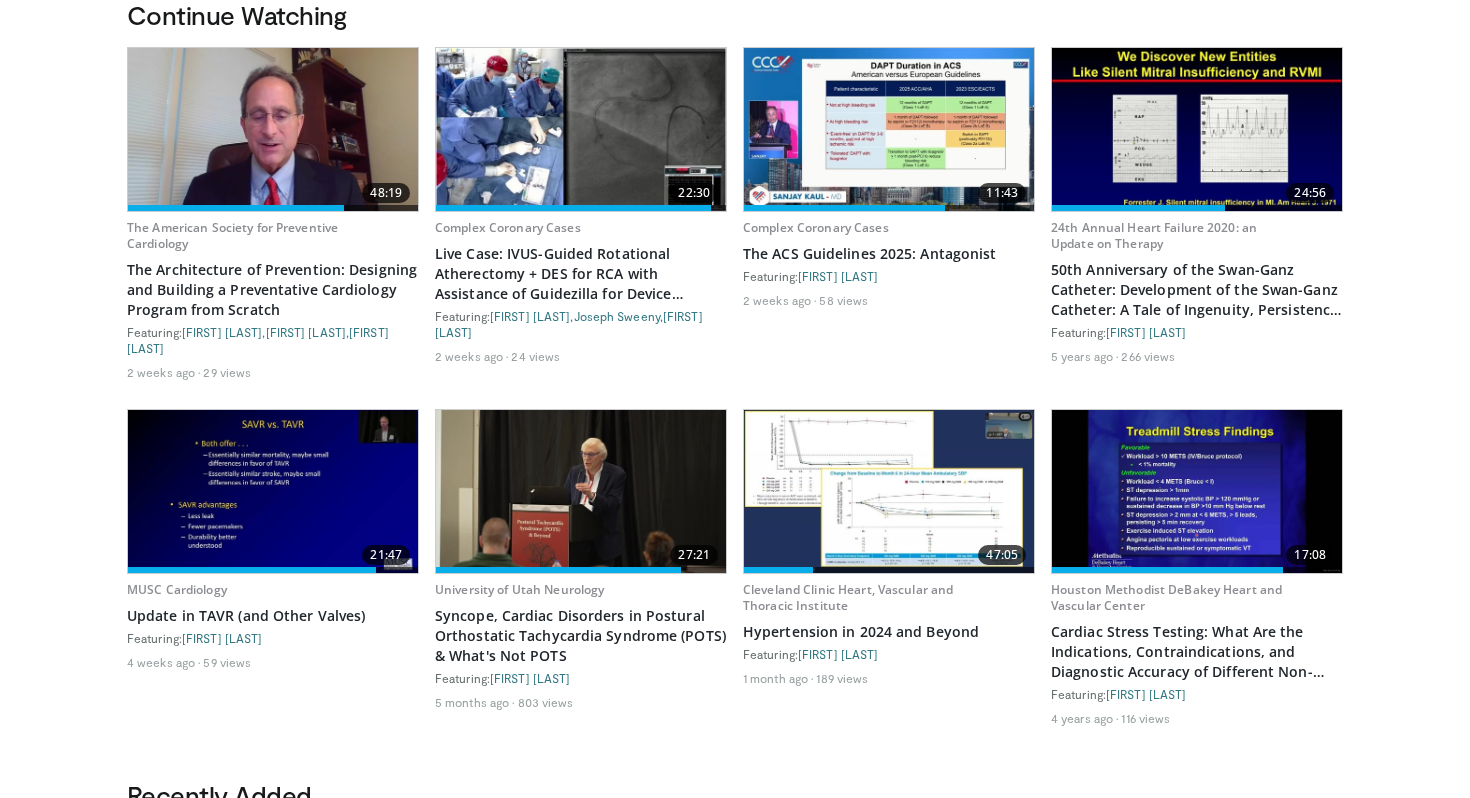 scroll, scrollTop: 602, scrollLeft: 0, axis: vertical 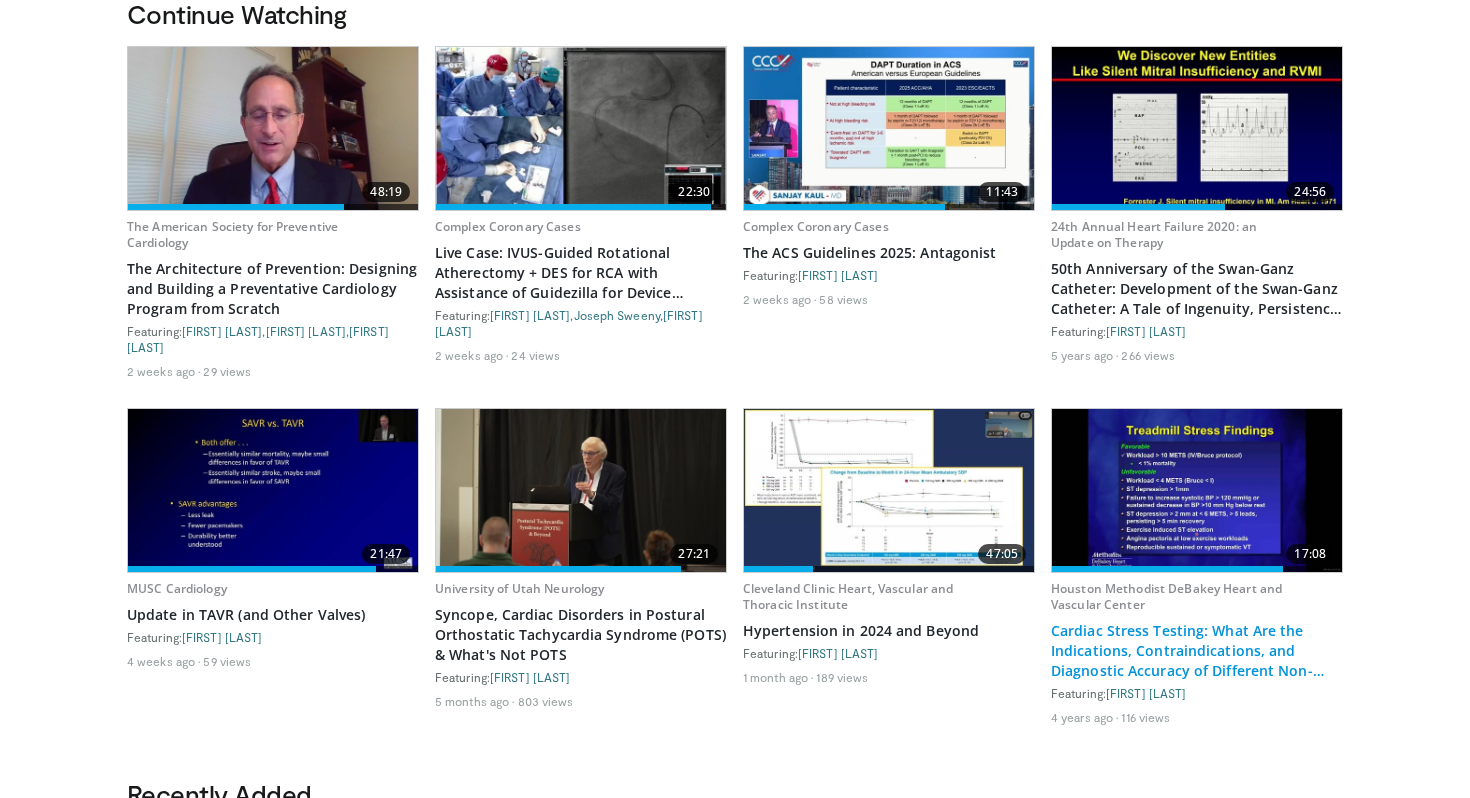 click on "Cardiac Stress Testing: What Are the Indications, Contraindications, and Diagnostic Accuracy of Different Non-Invasive Cardiac Tests?" at bounding box center (1197, 651) 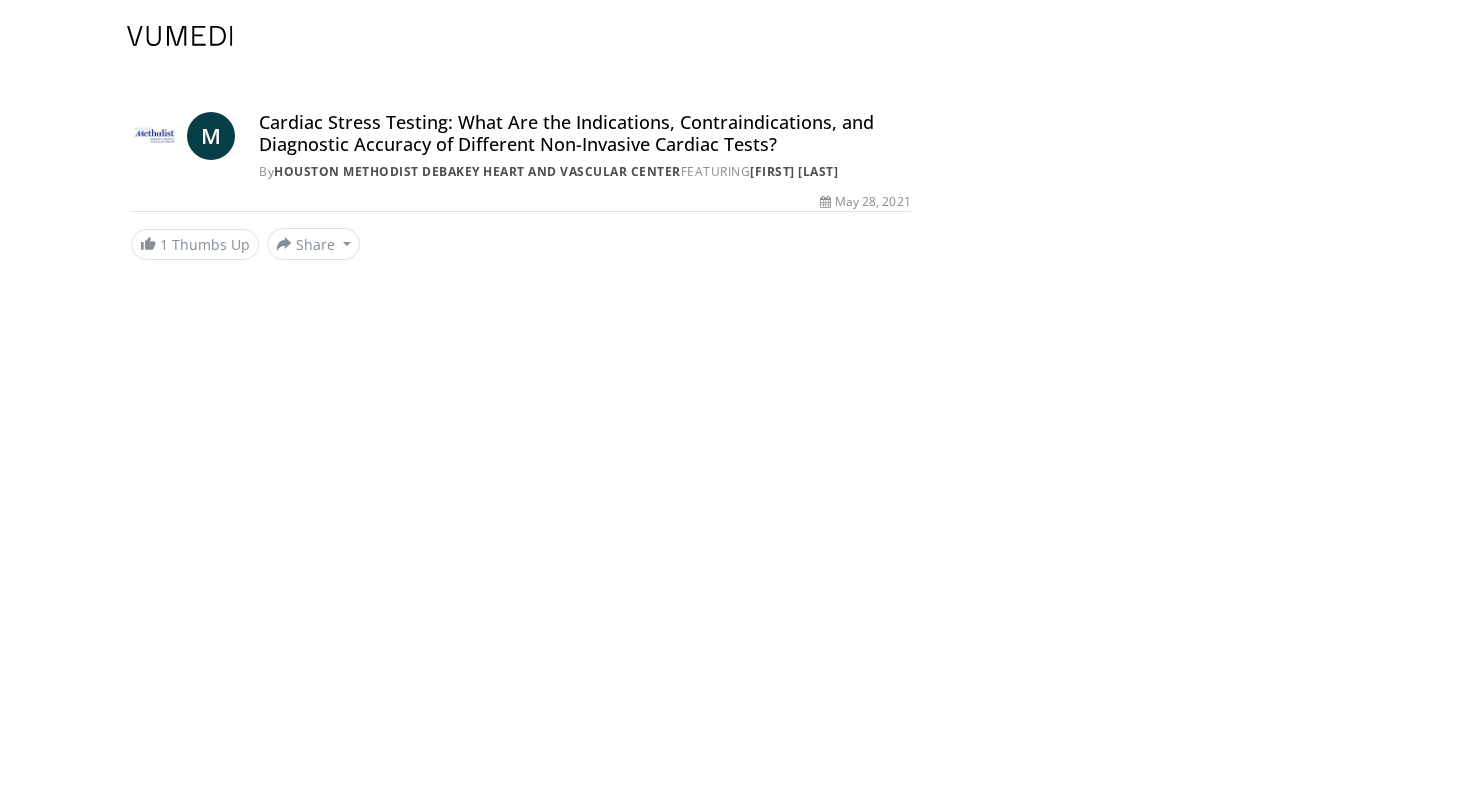 scroll, scrollTop: 0, scrollLeft: 0, axis: both 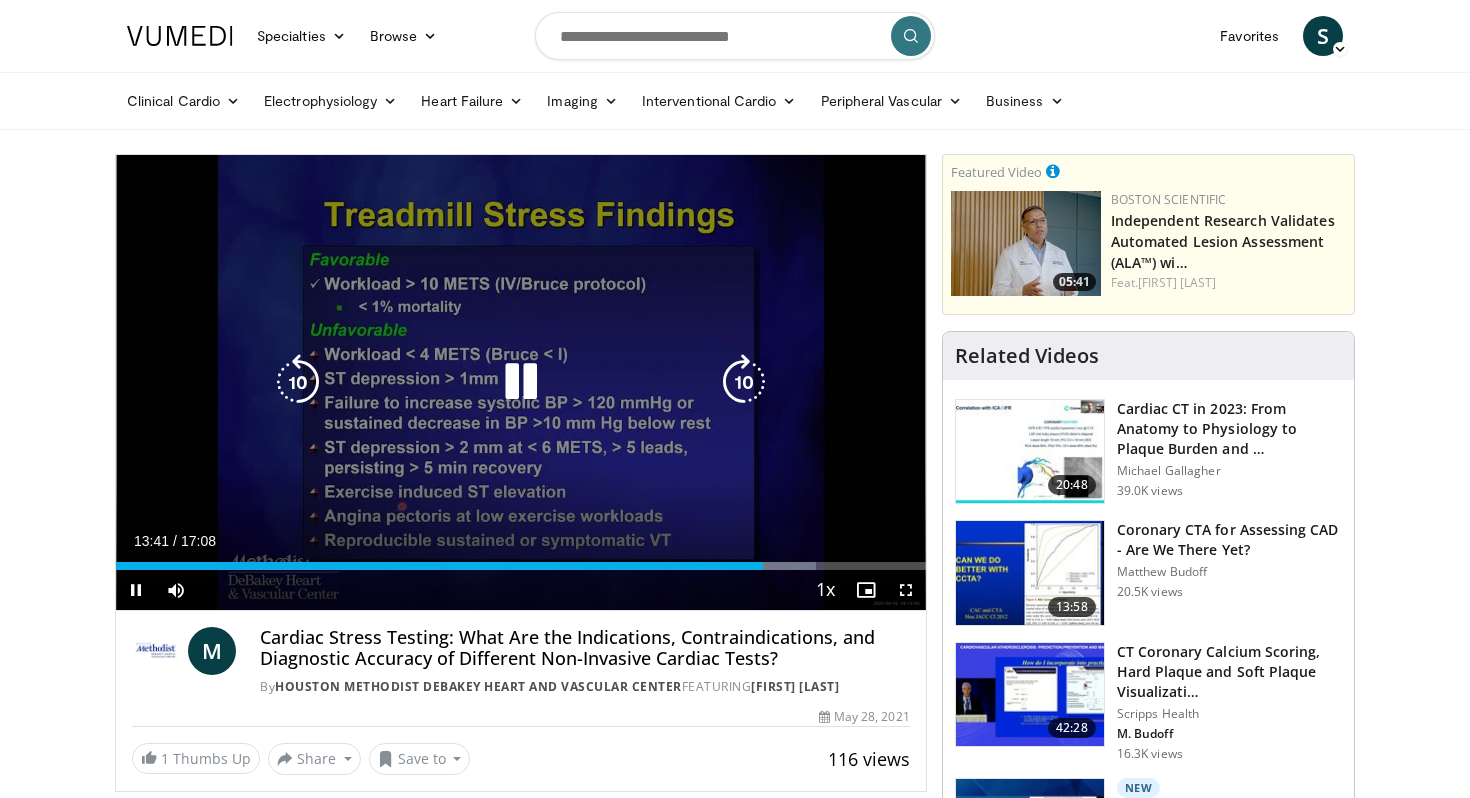 click at bounding box center (521, 382) 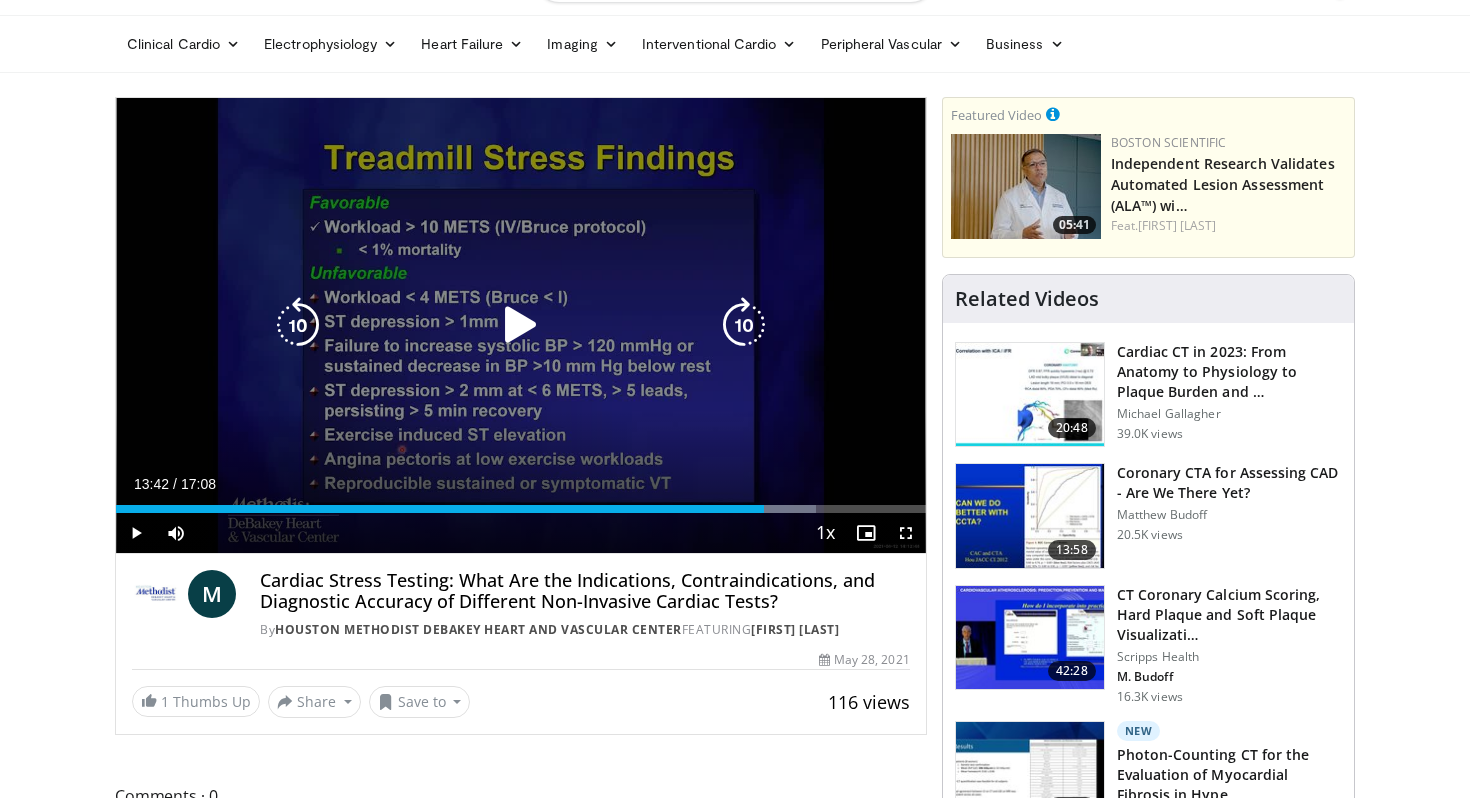 scroll, scrollTop: 66, scrollLeft: 0, axis: vertical 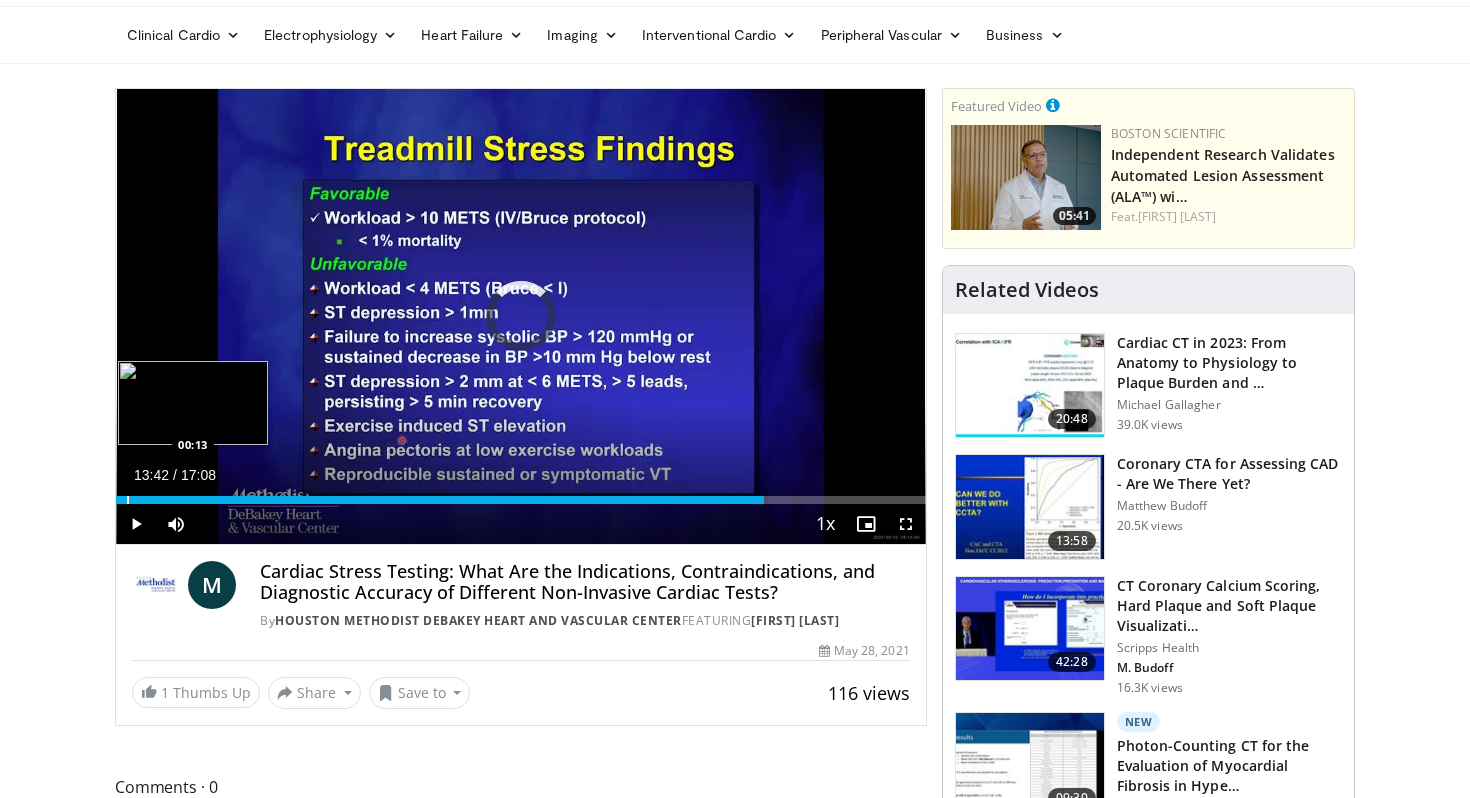 click at bounding box center (128, 500) 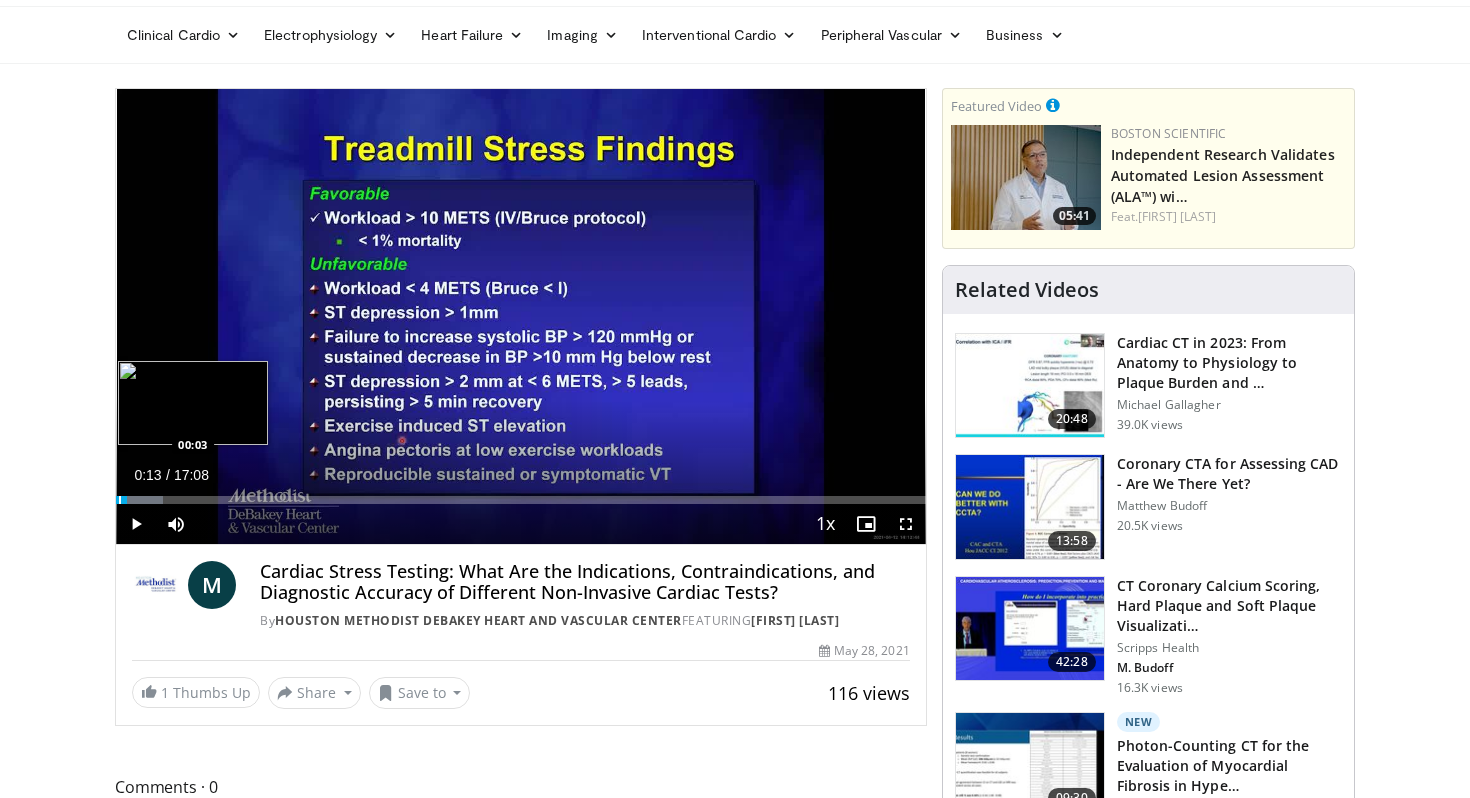 click at bounding box center [120, 500] 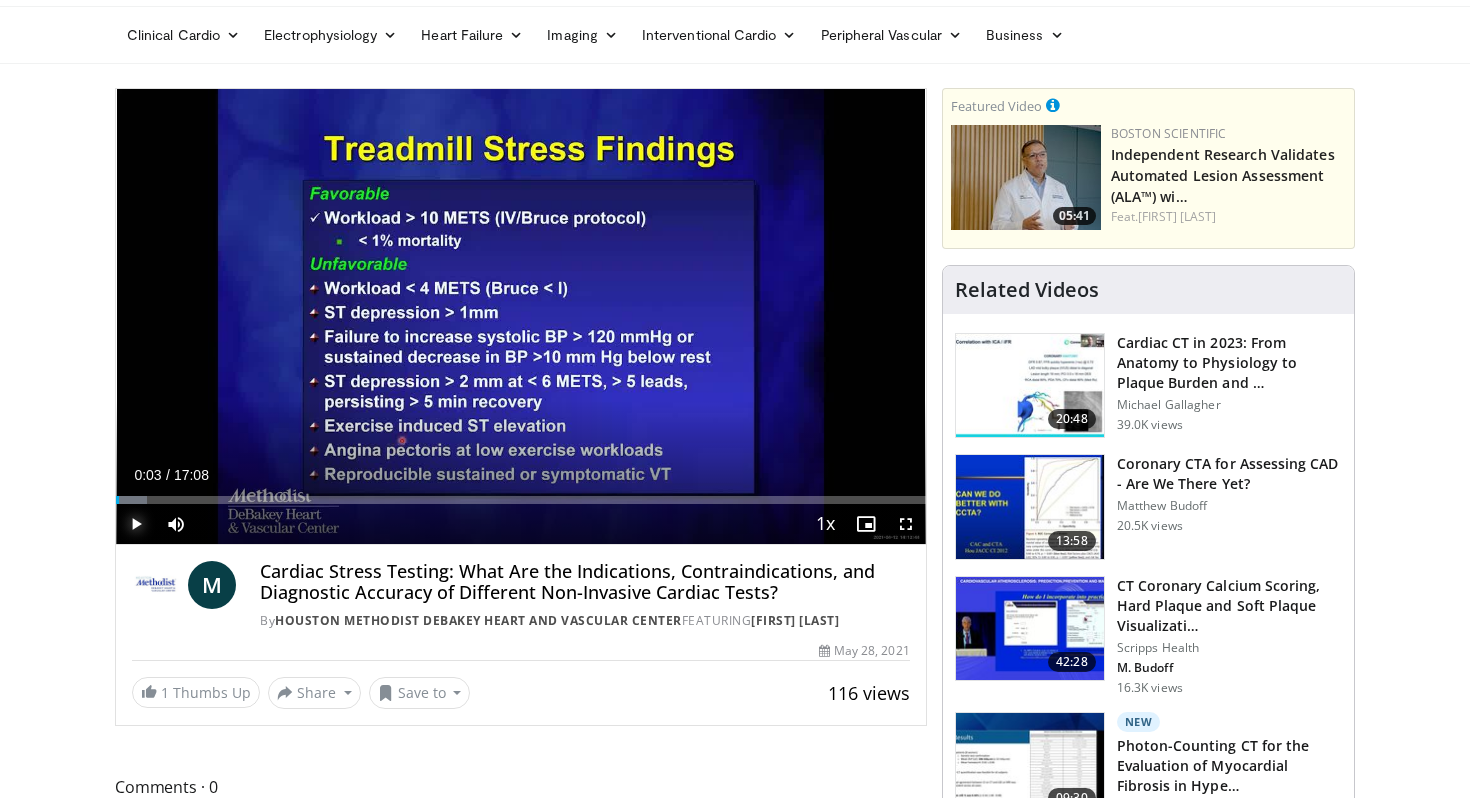 click at bounding box center [136, 524] 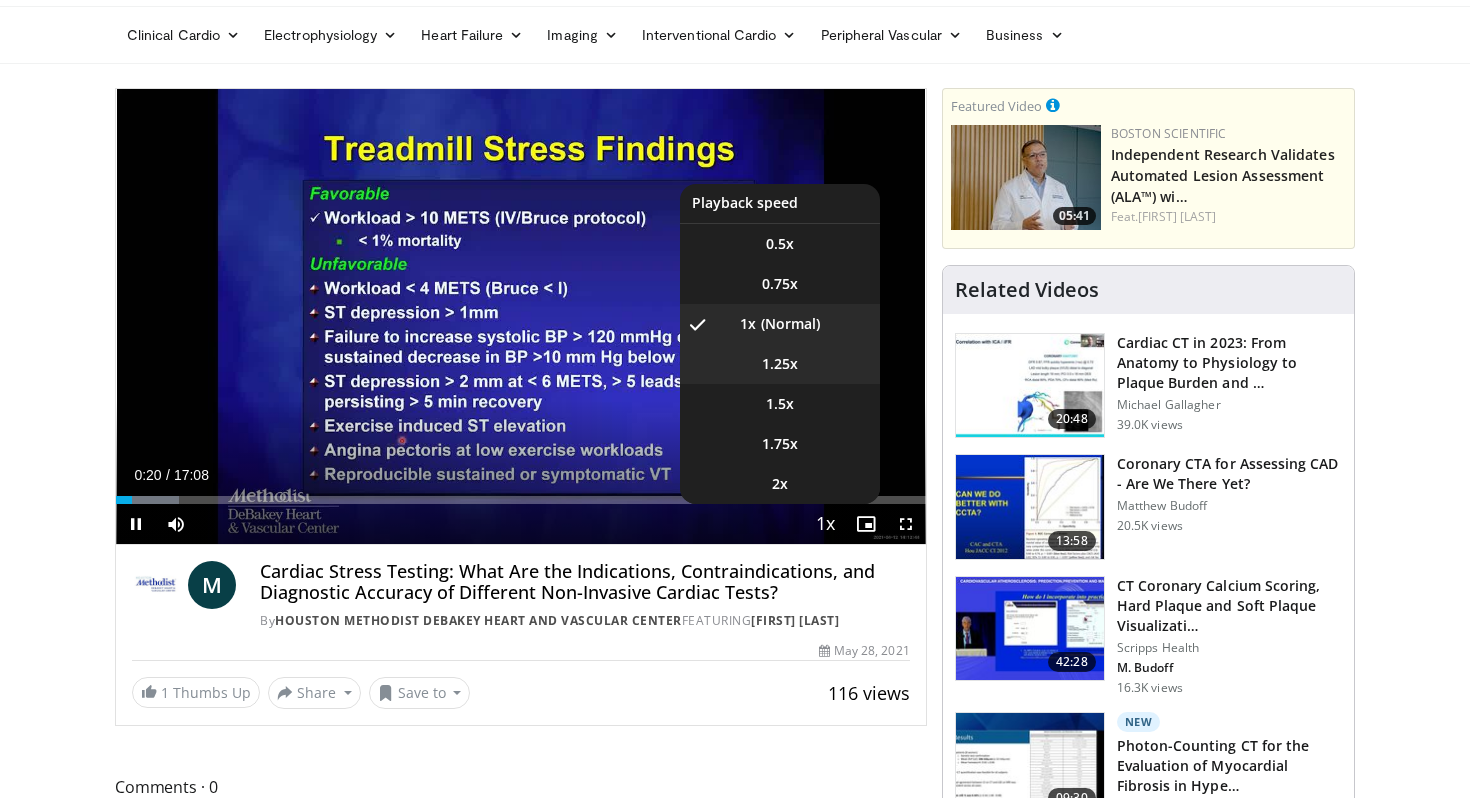 click on "1.25x" at bounding box center [780, 364] 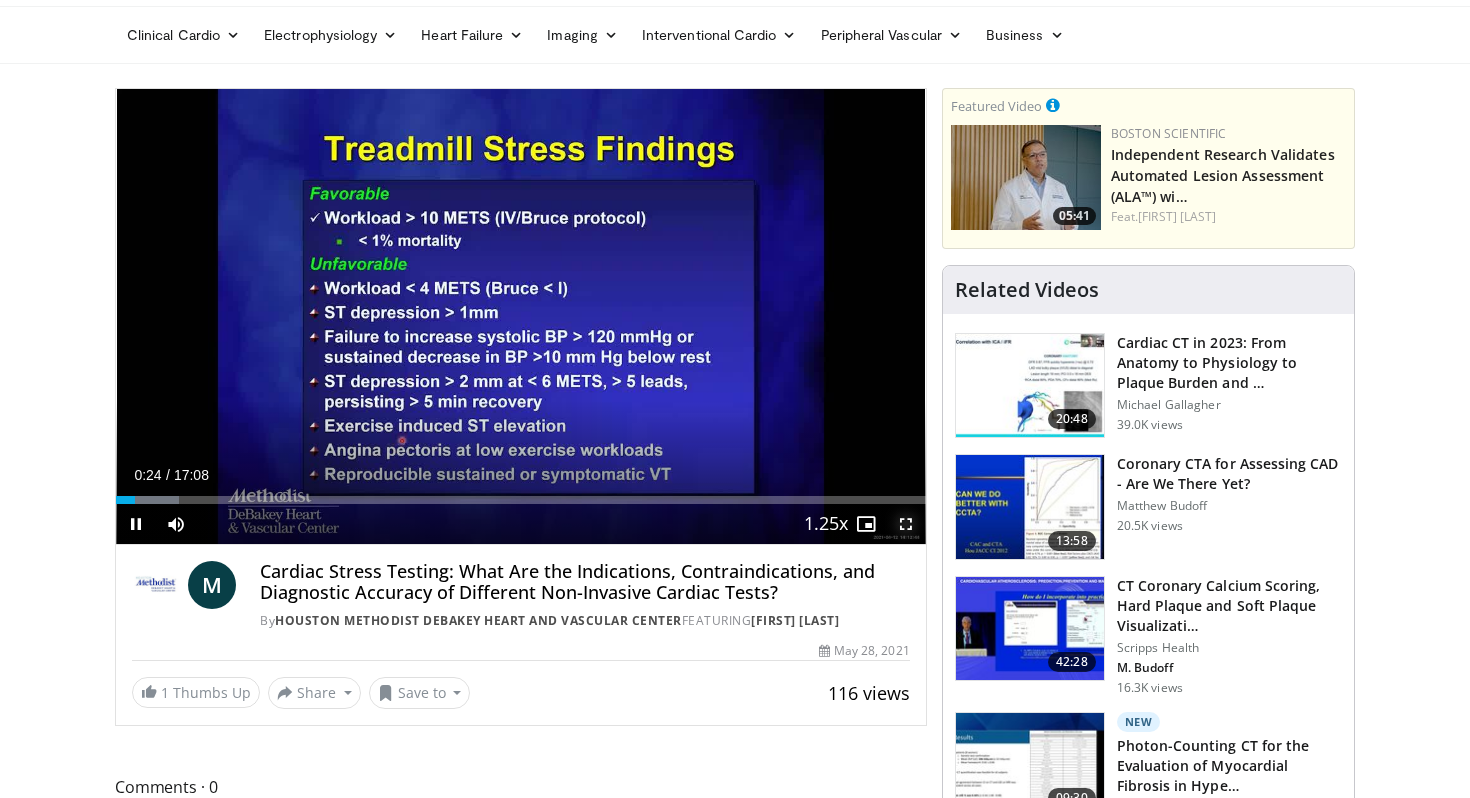 click at bounding box center [906, 524] 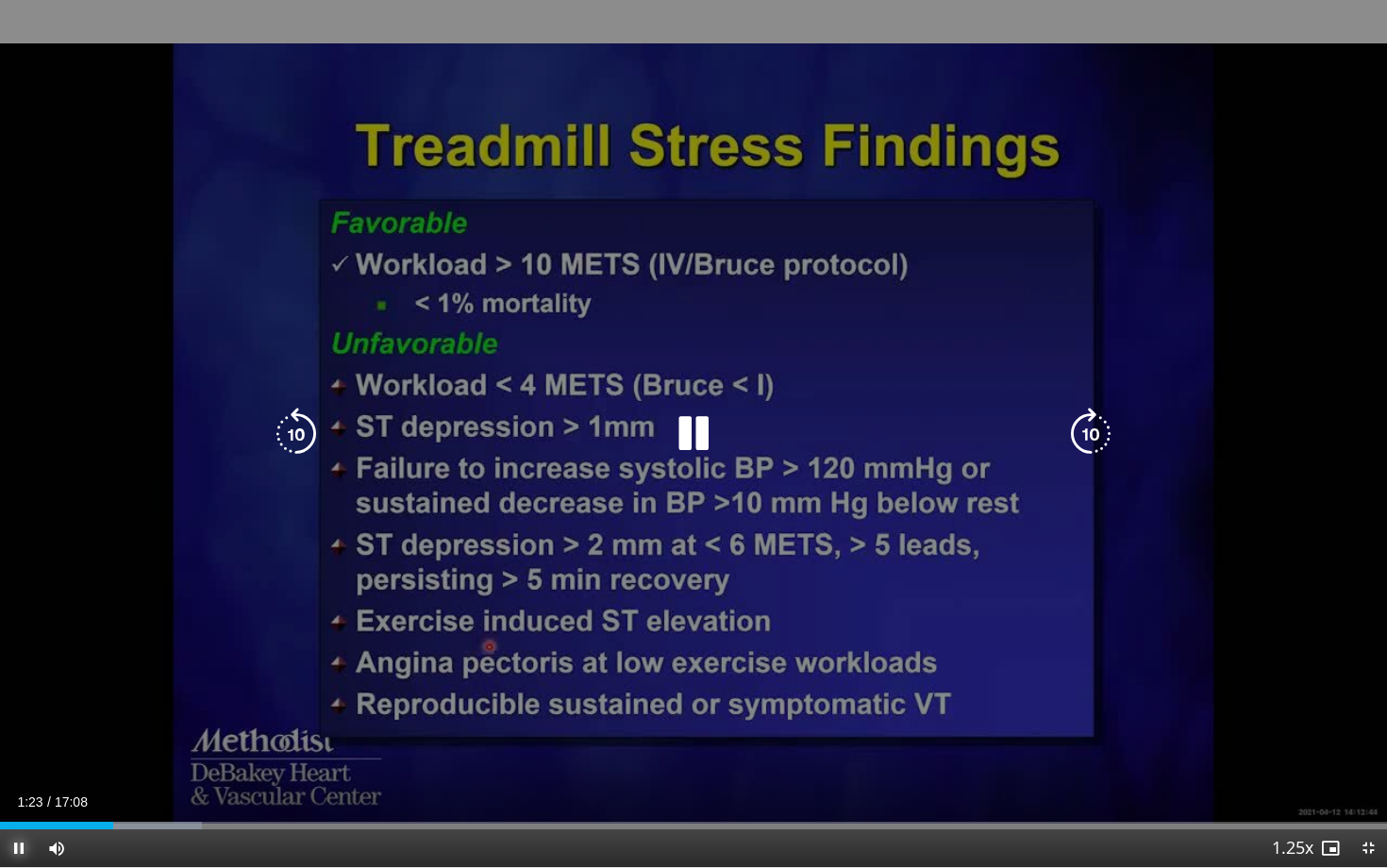 click at bounding box center (19, 848) 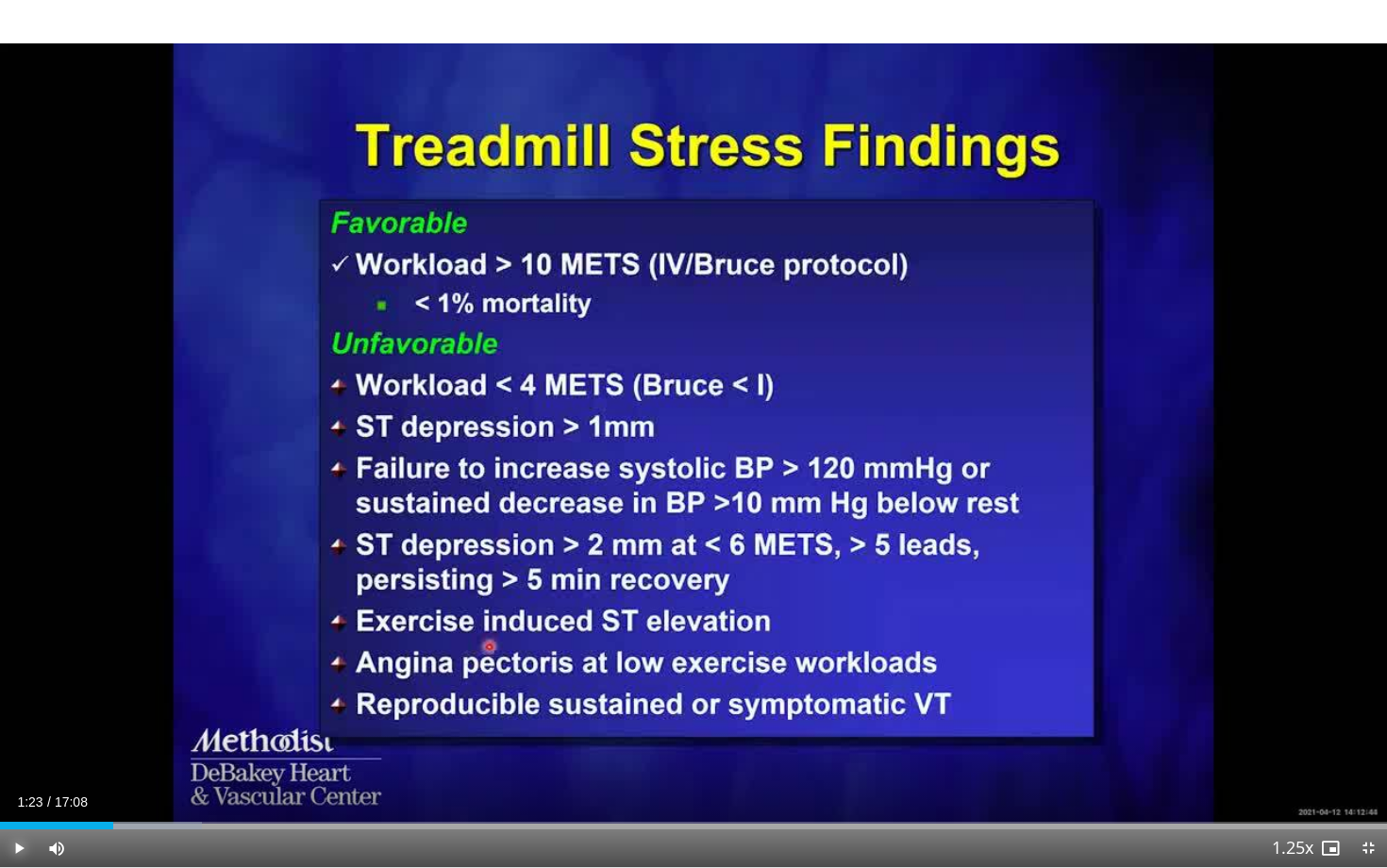 click at bounding box center (19, 848) 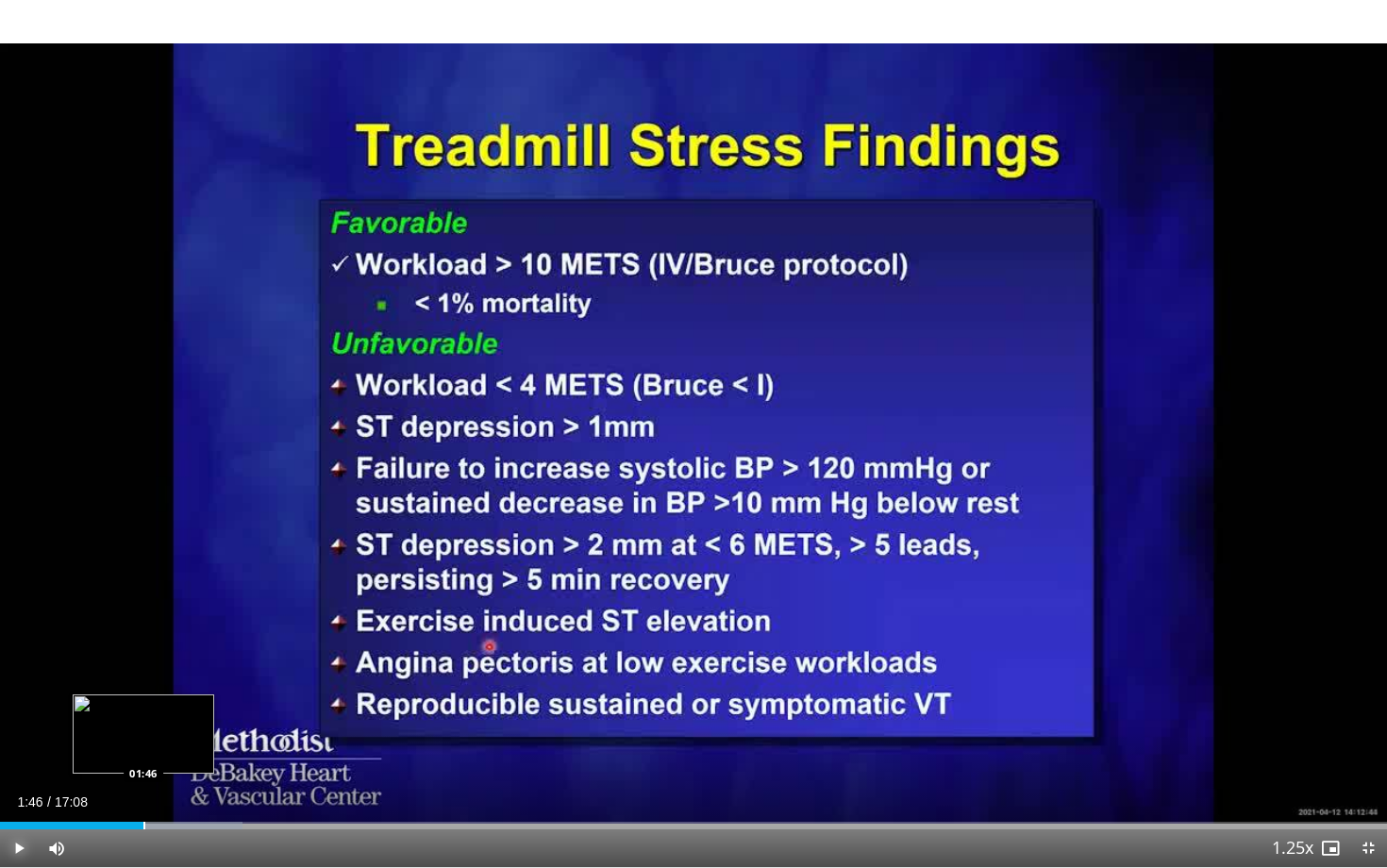 click at bounding box center [144, 826] 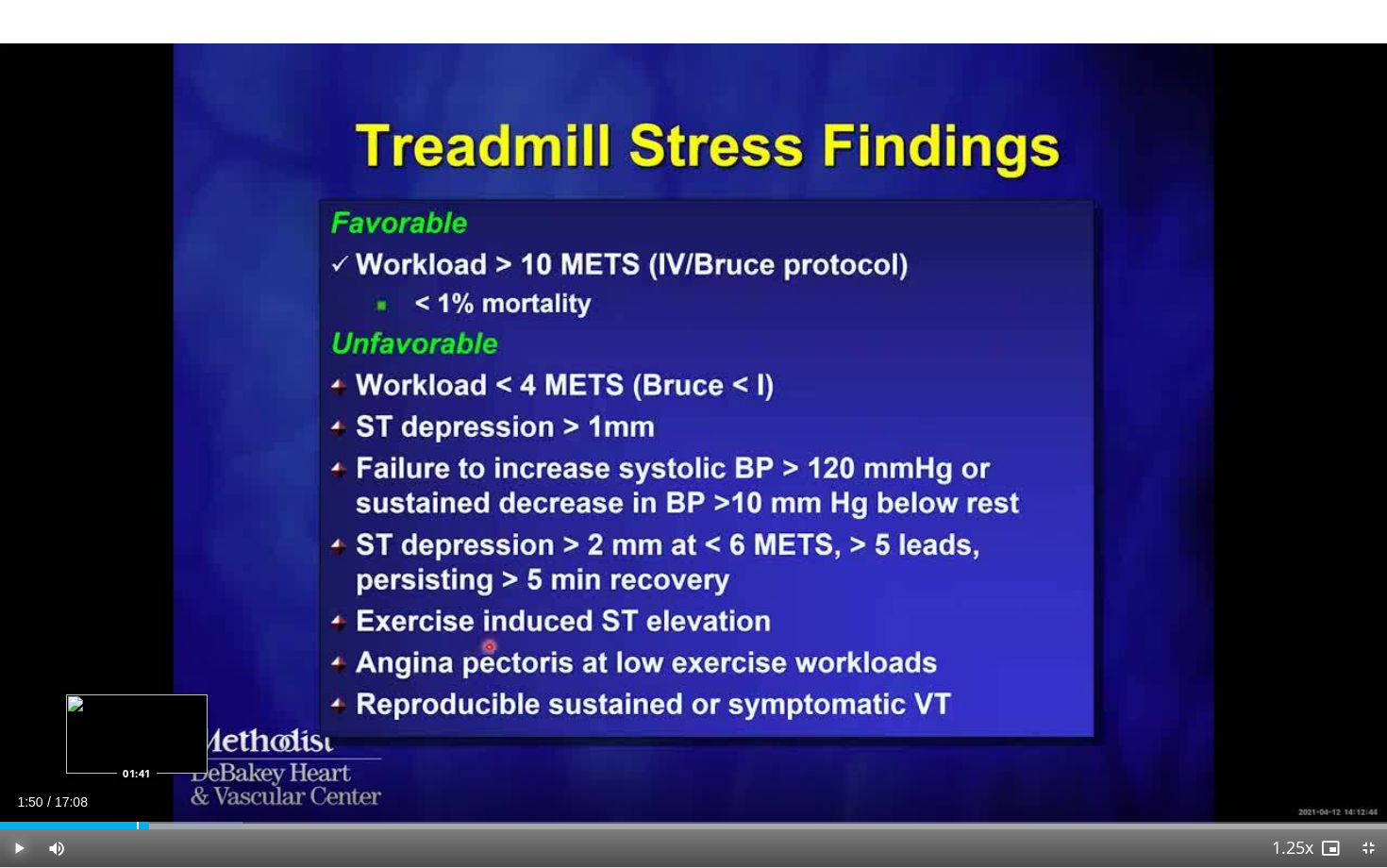 click at bounding box center [138, 826] 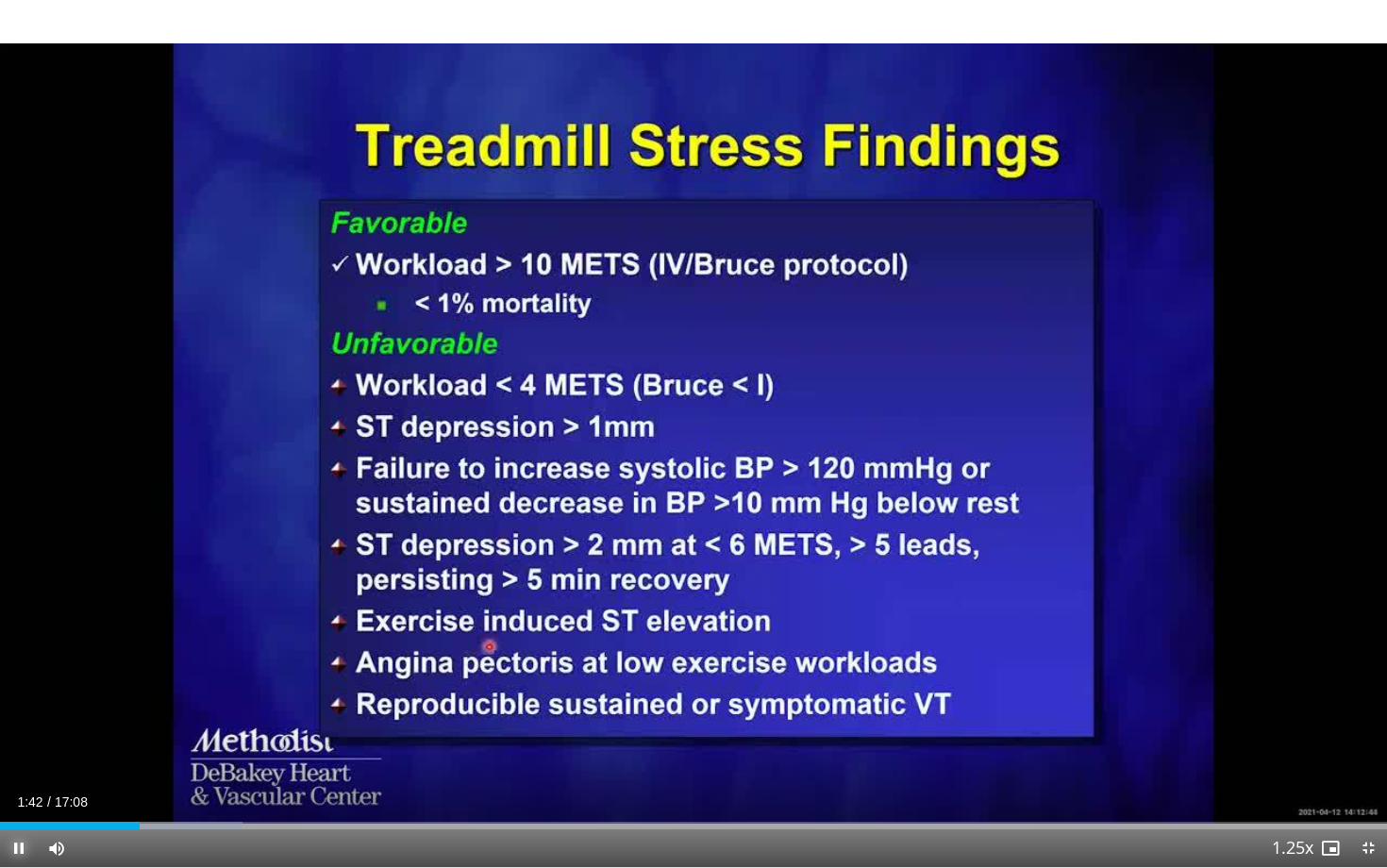 click at bounding box center (19, 848) 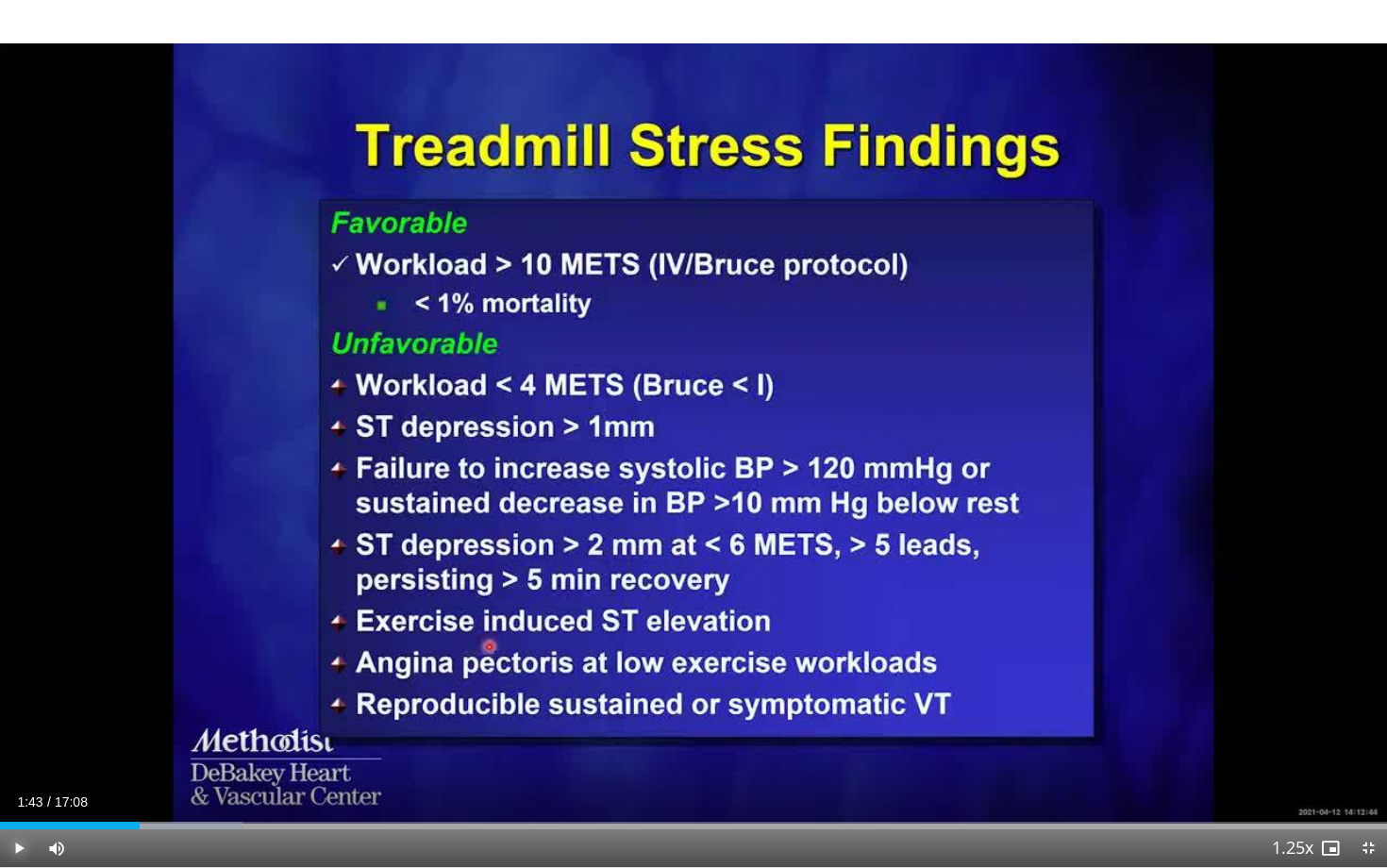 click at bounding box center [19, 848] 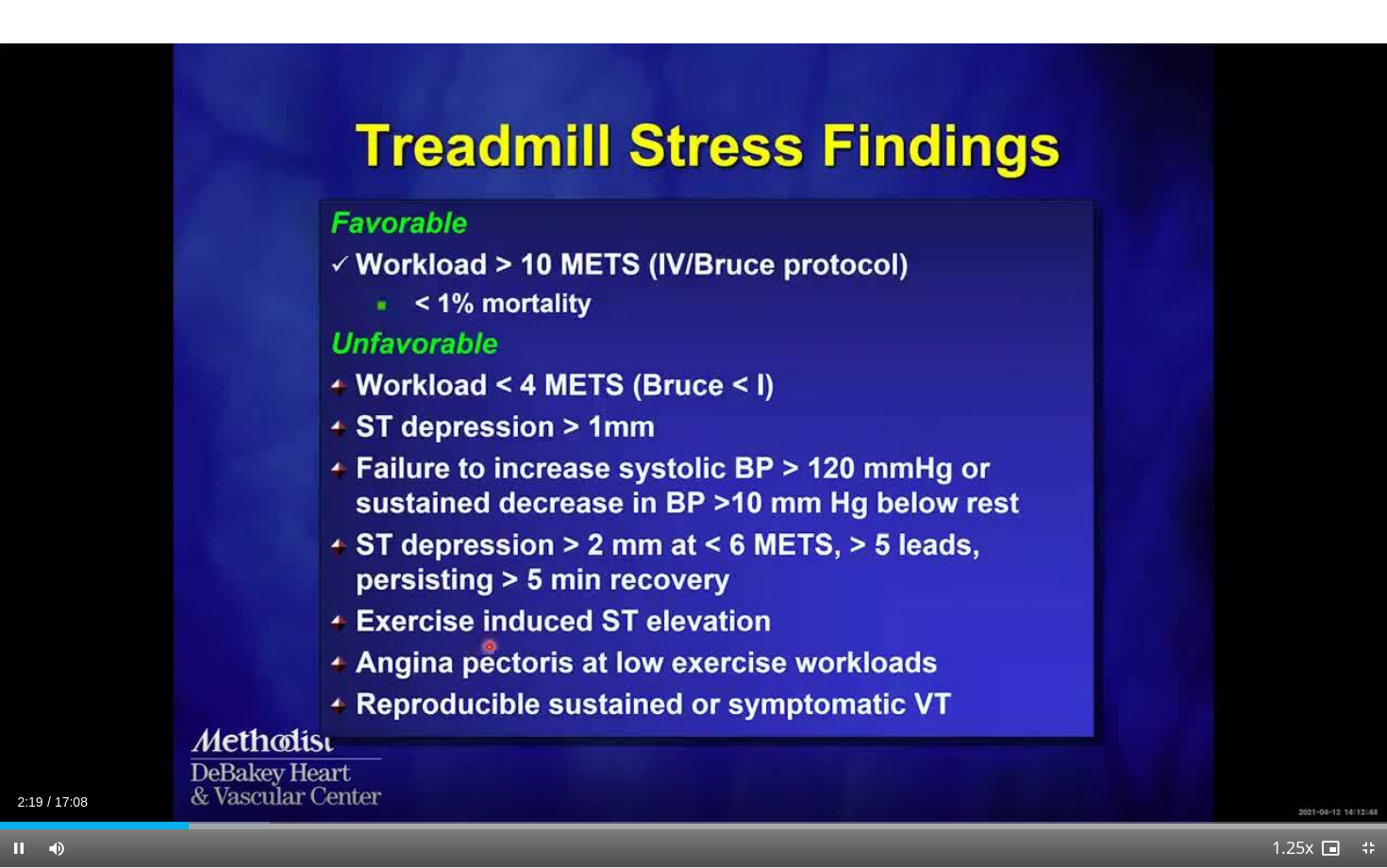 click on "**********" at bounding box center (694, 434) 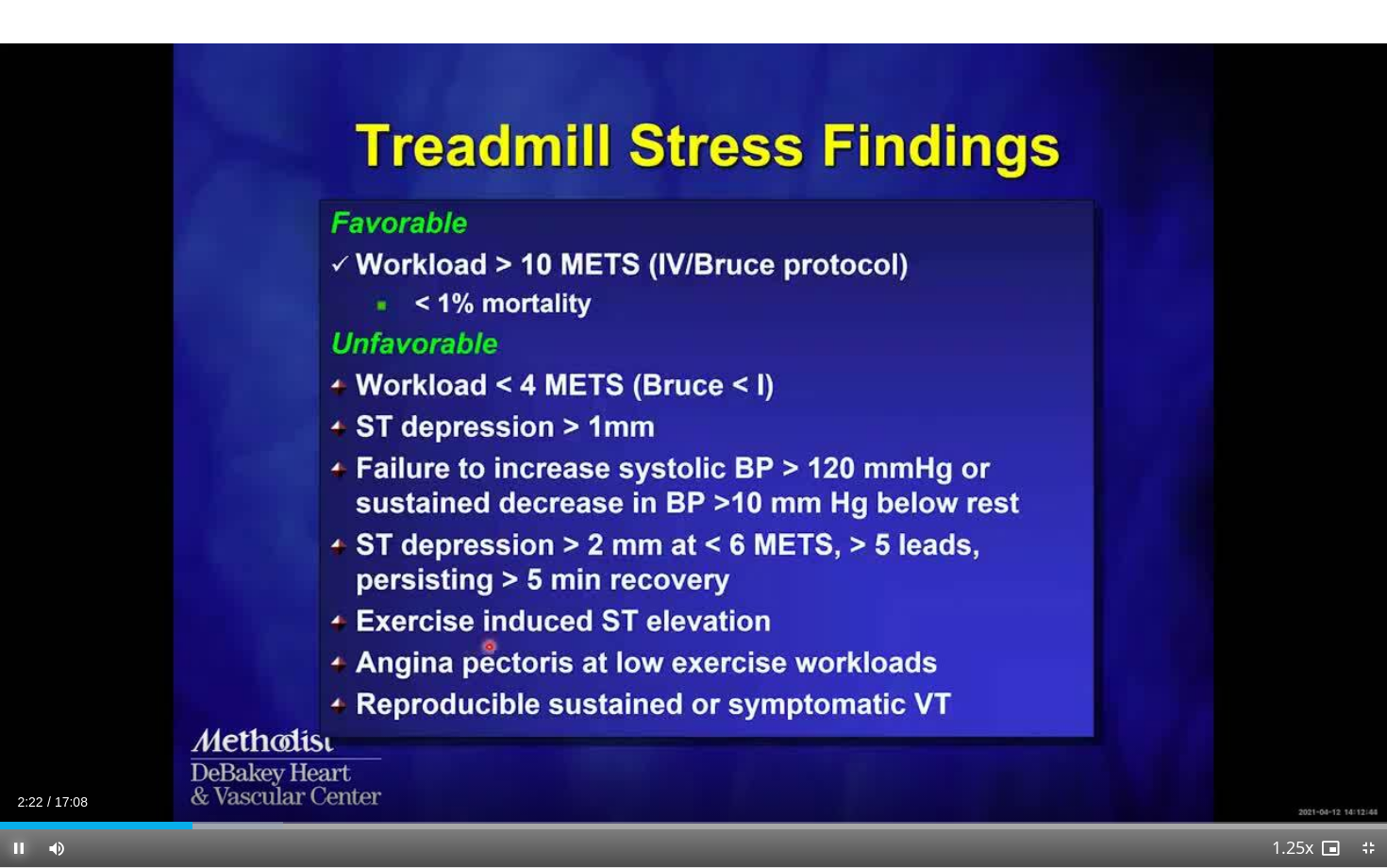 click at bounding box center [19, 848] 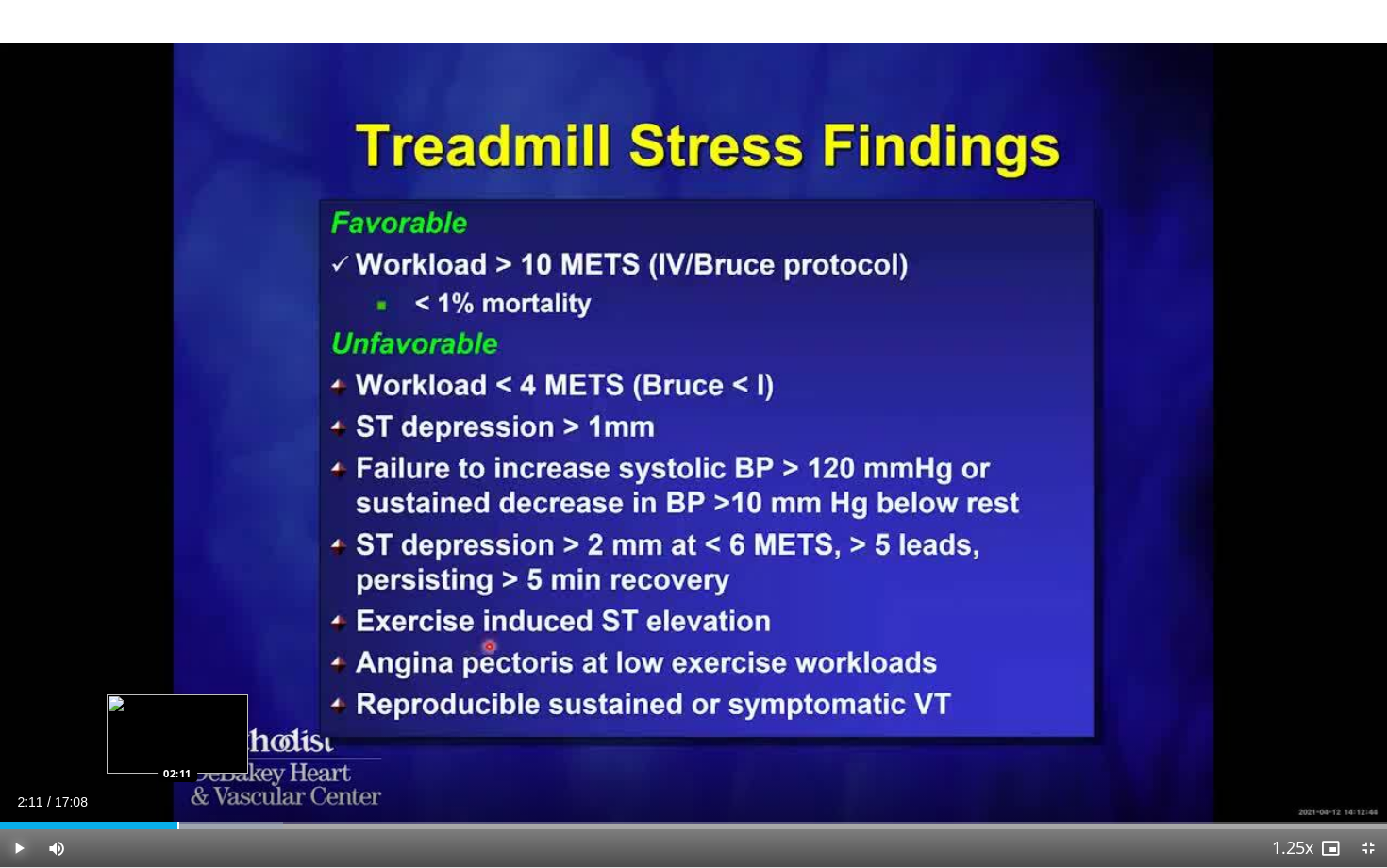 click at bounding box center (178, 826) 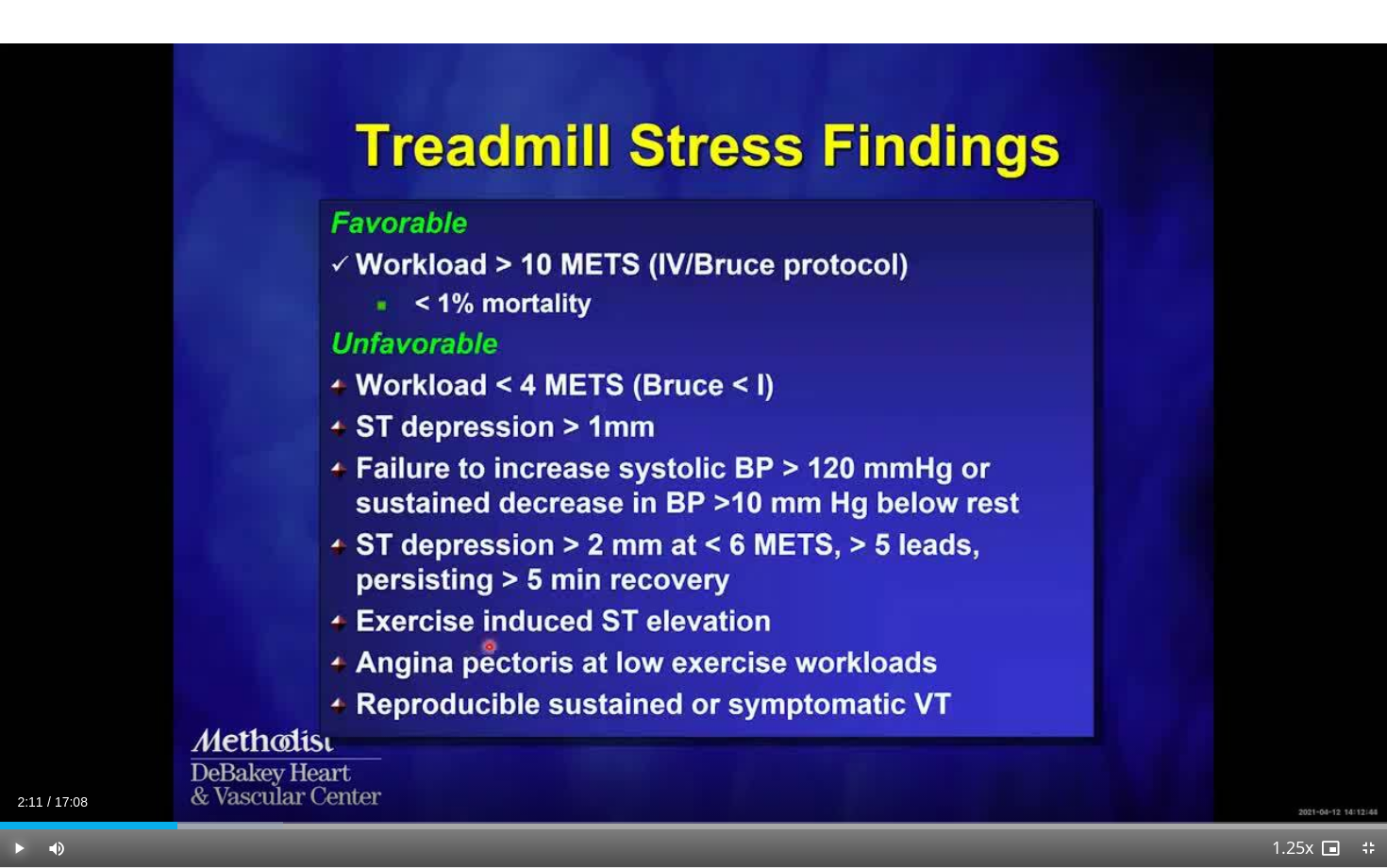 click at bounding box center (19, 848) 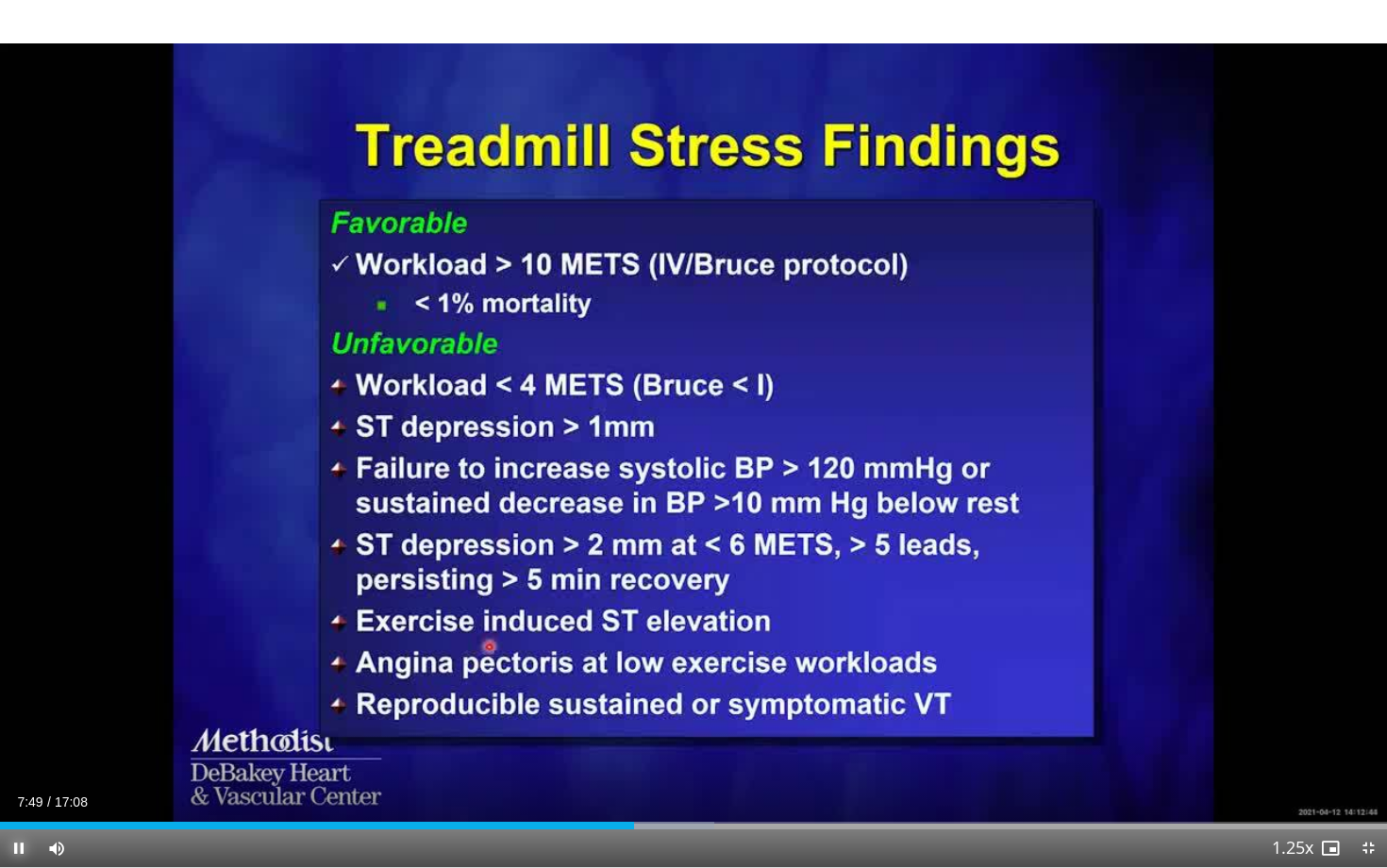 click at bounding box center [19, 848] 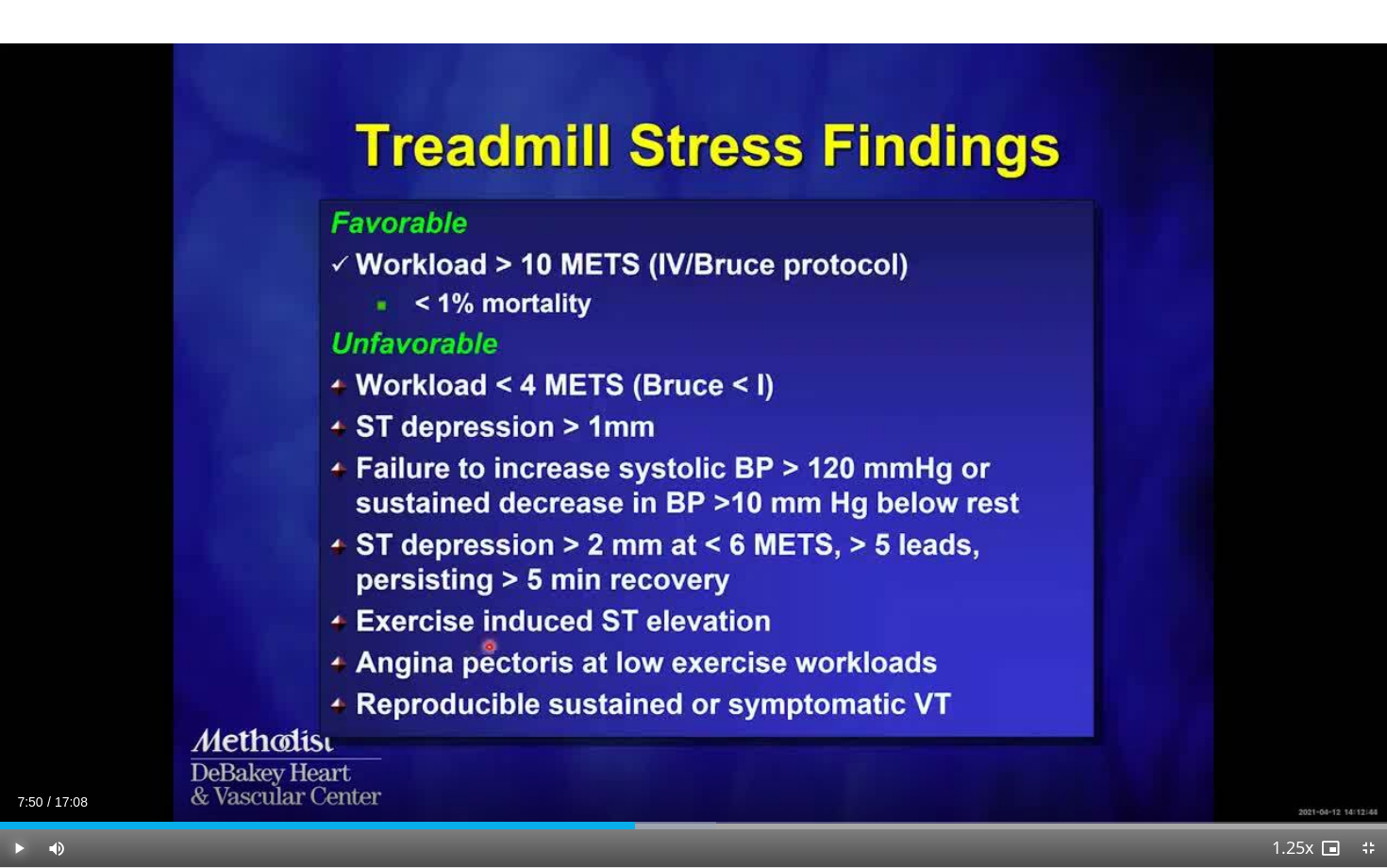 click at bounding box center [19, 848] 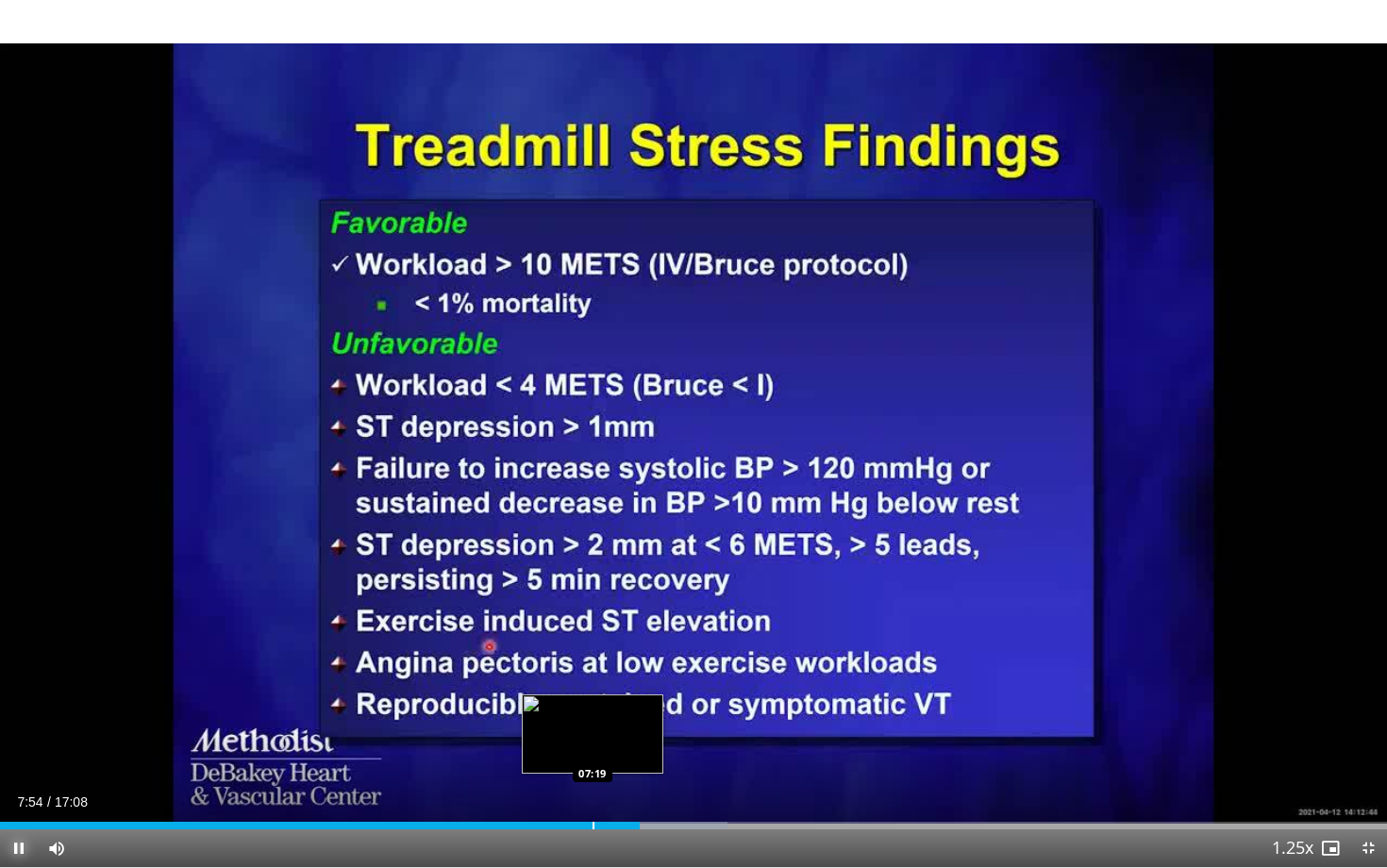 click at bounding box center [593, 826] 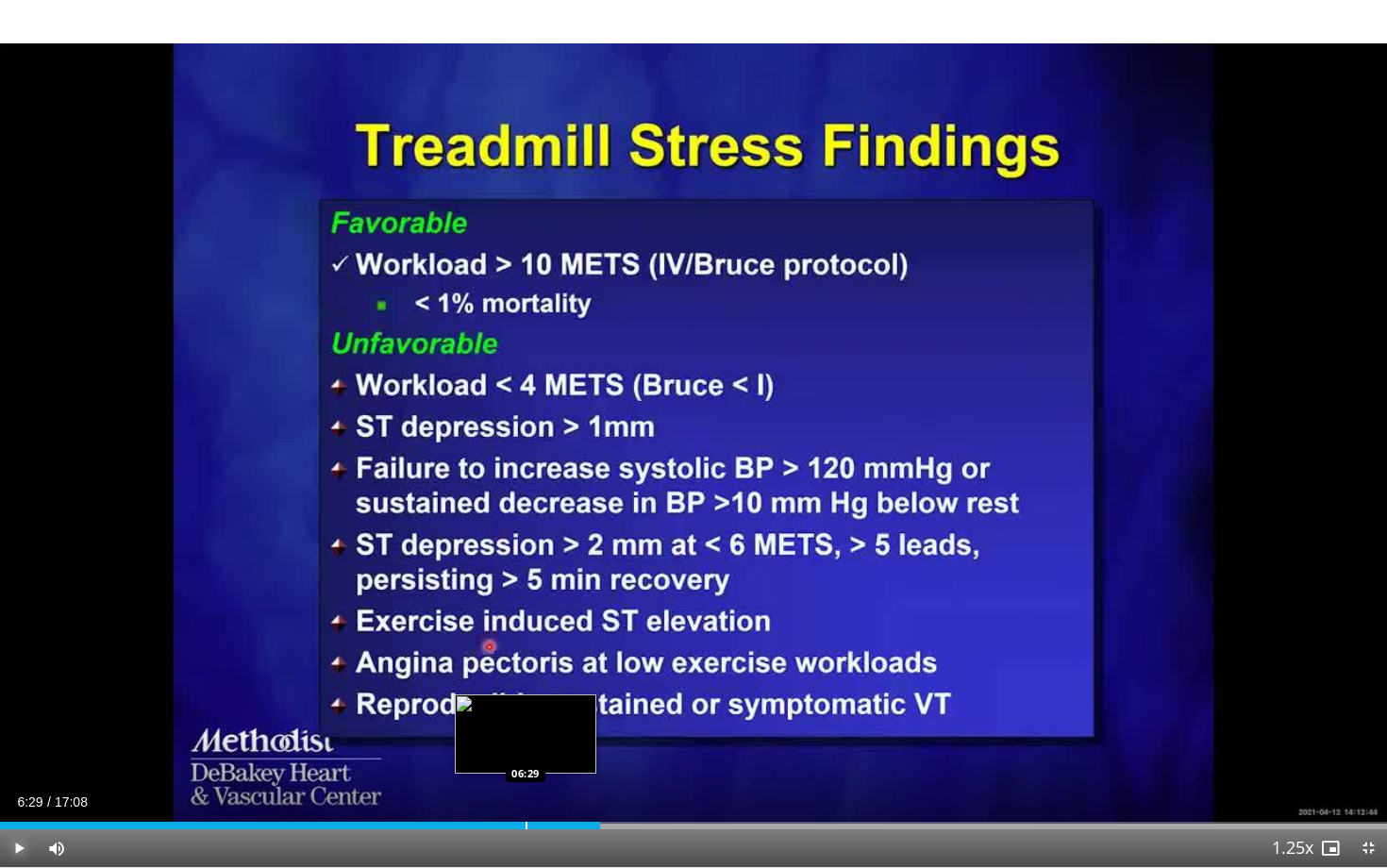 click on "Loaded :  37.97% 07:24 06:29" at bounding box center (694, 820) 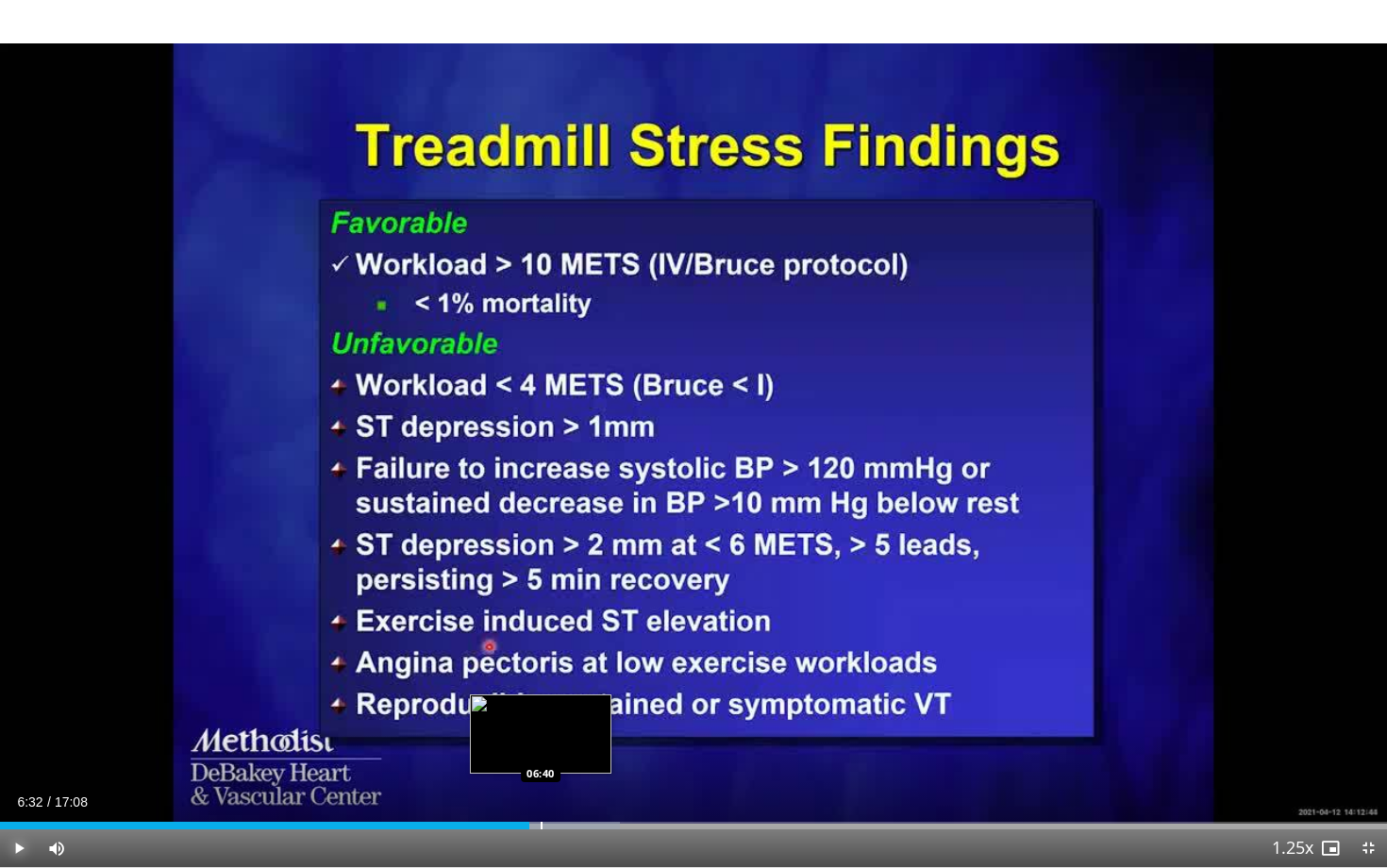 click at bounding box center (542, 826) 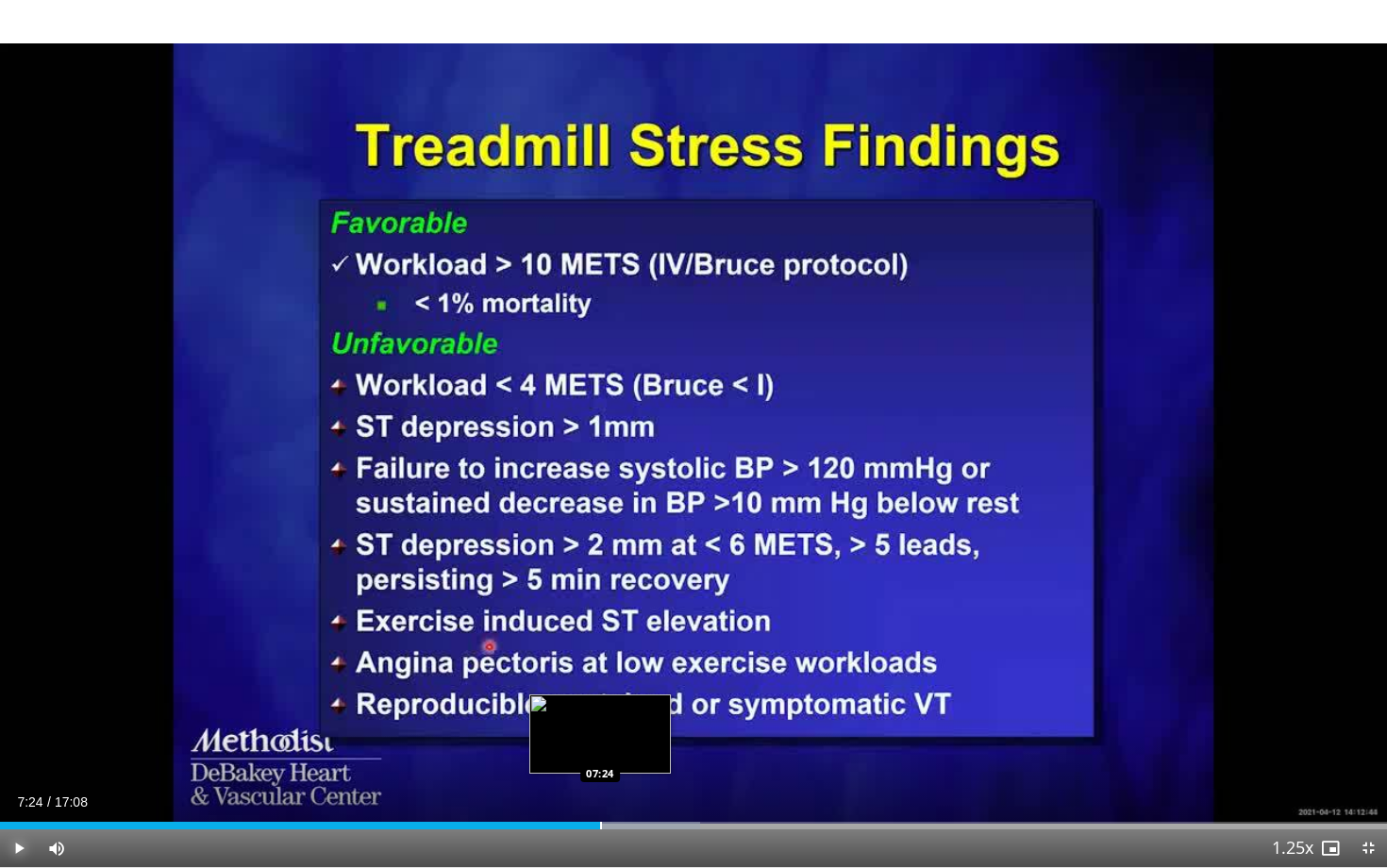 click at bounding box center [601, 826] 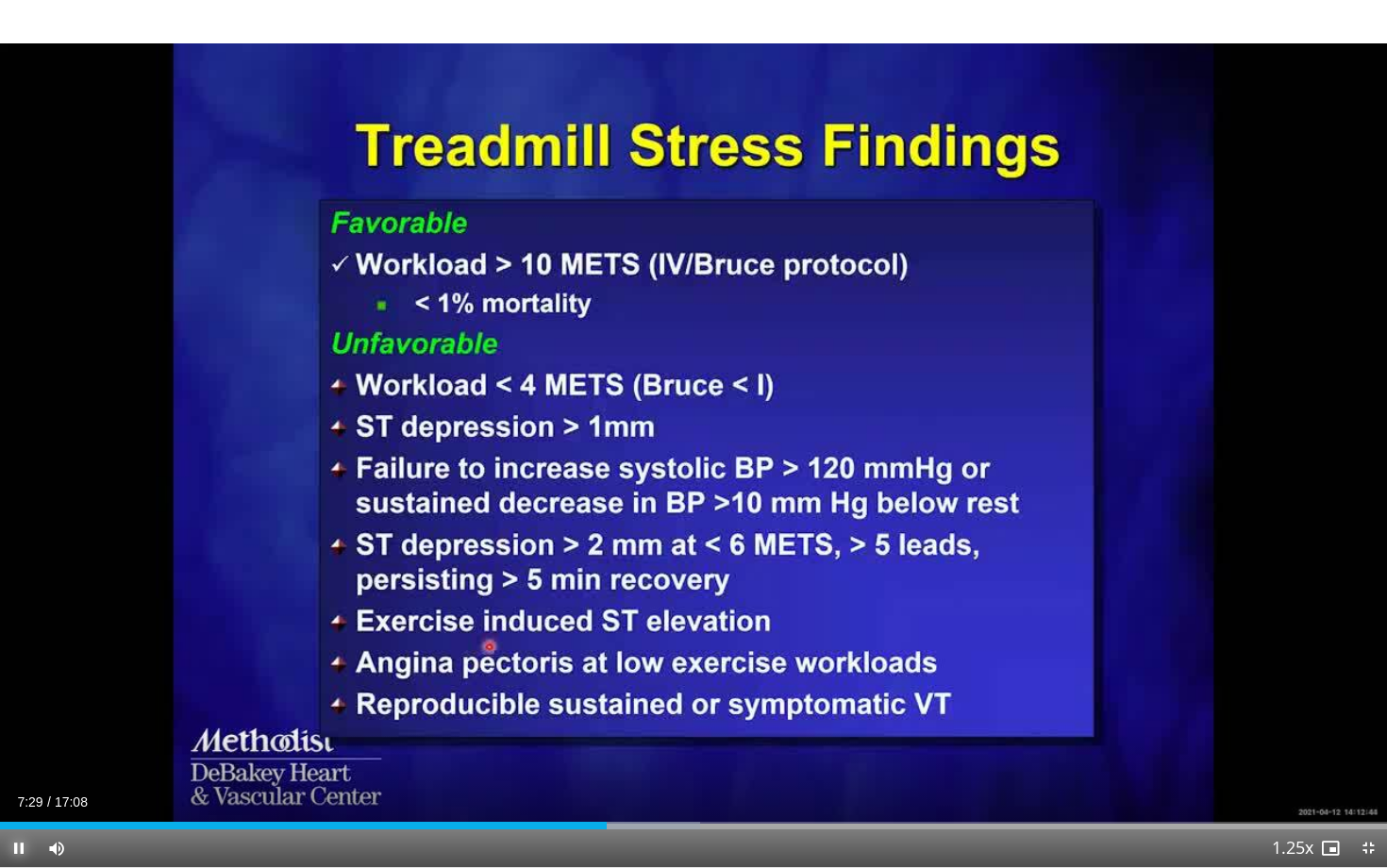 click at bounding box center (19, 848) 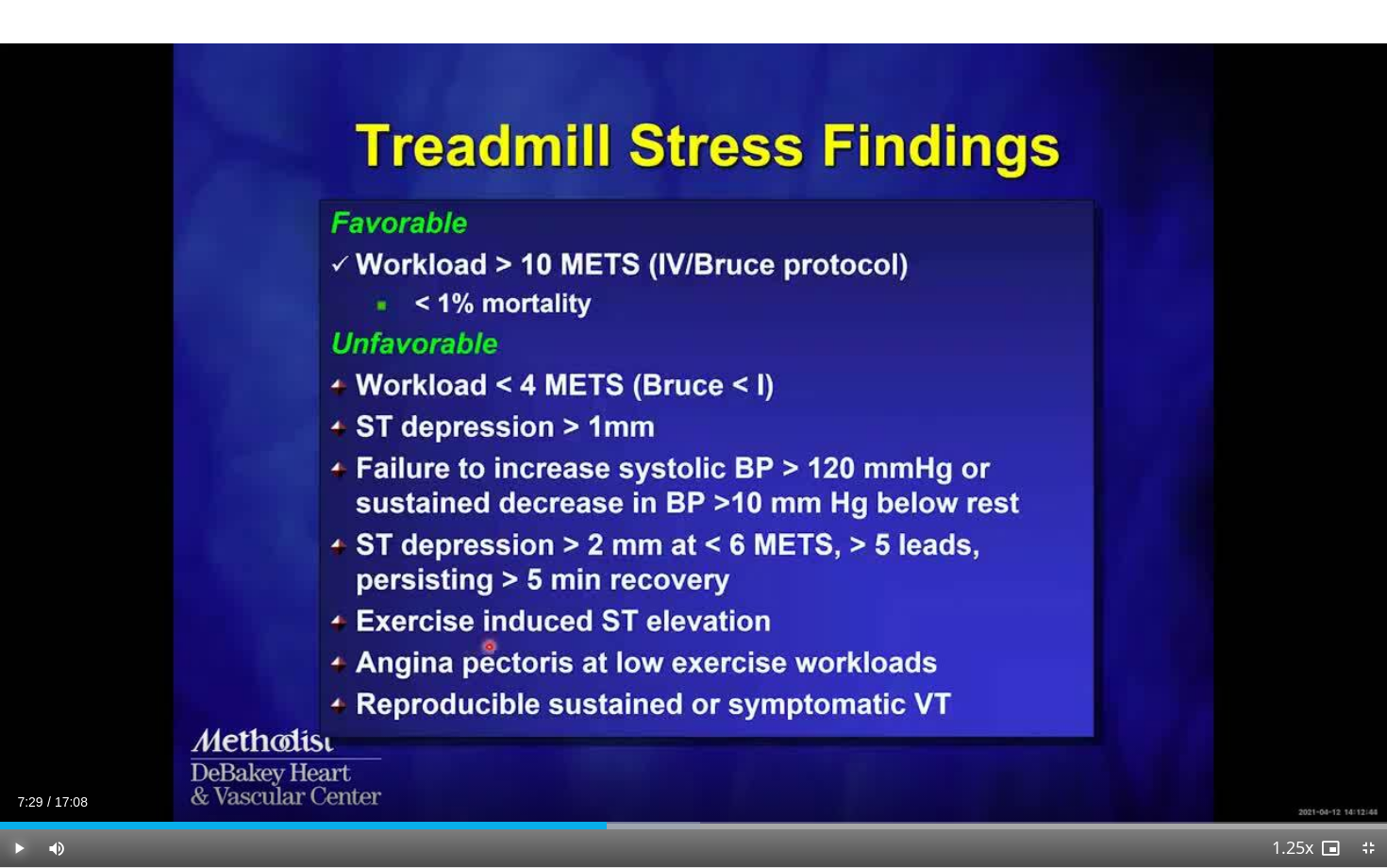 click at bounding box center [19, 848] 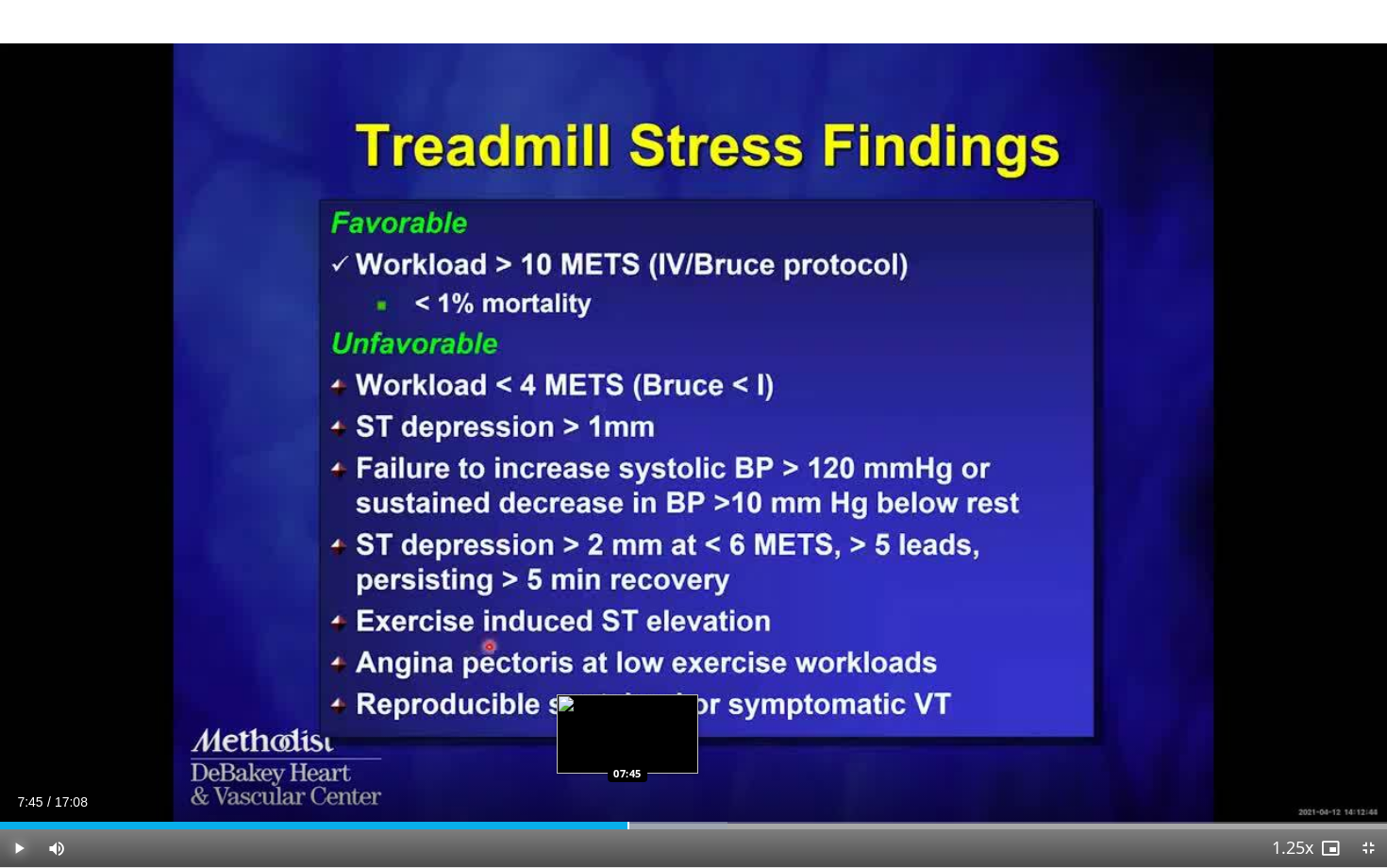 click at bounding box center [628, 826] 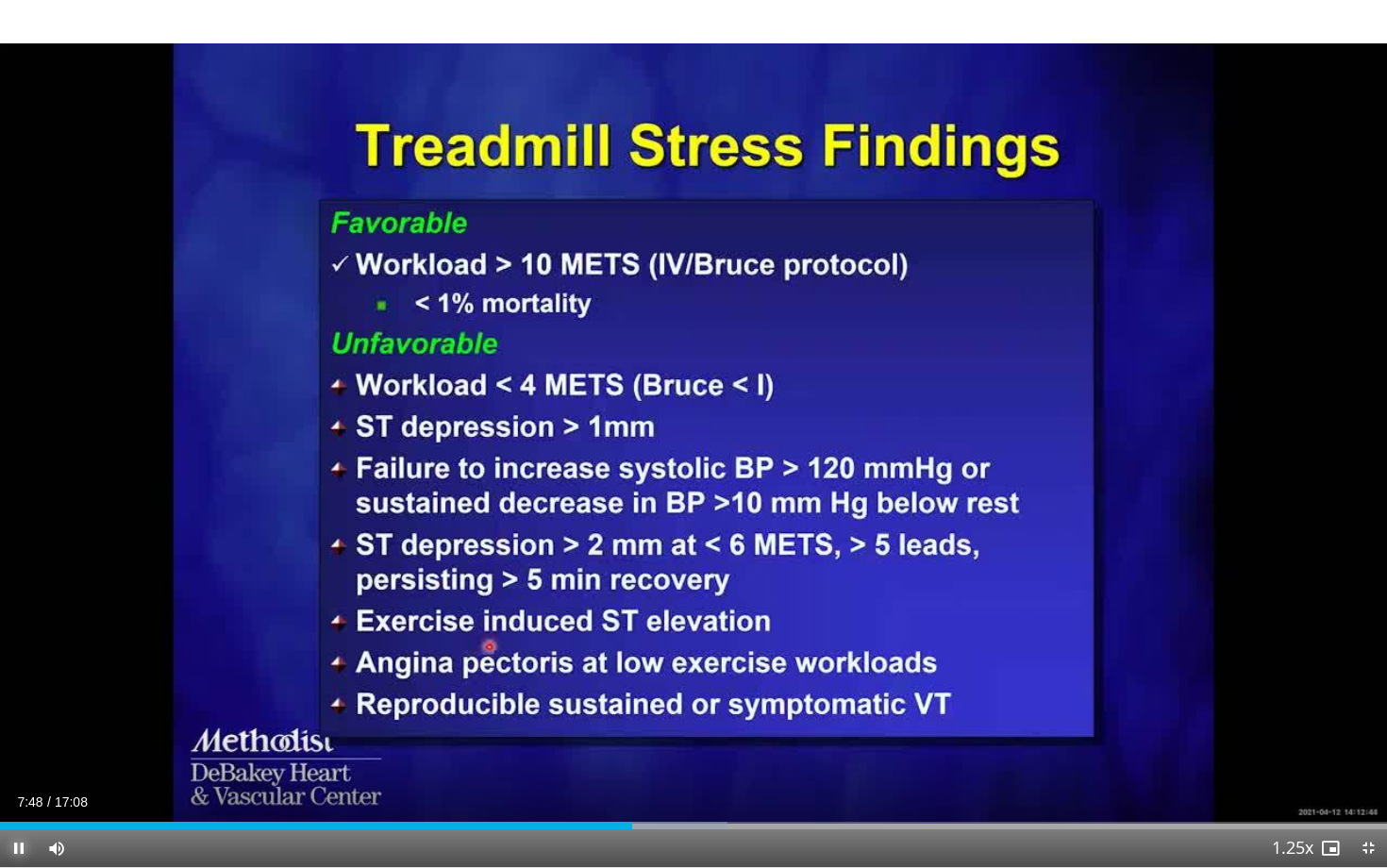 click at bounding box center (19, 848) 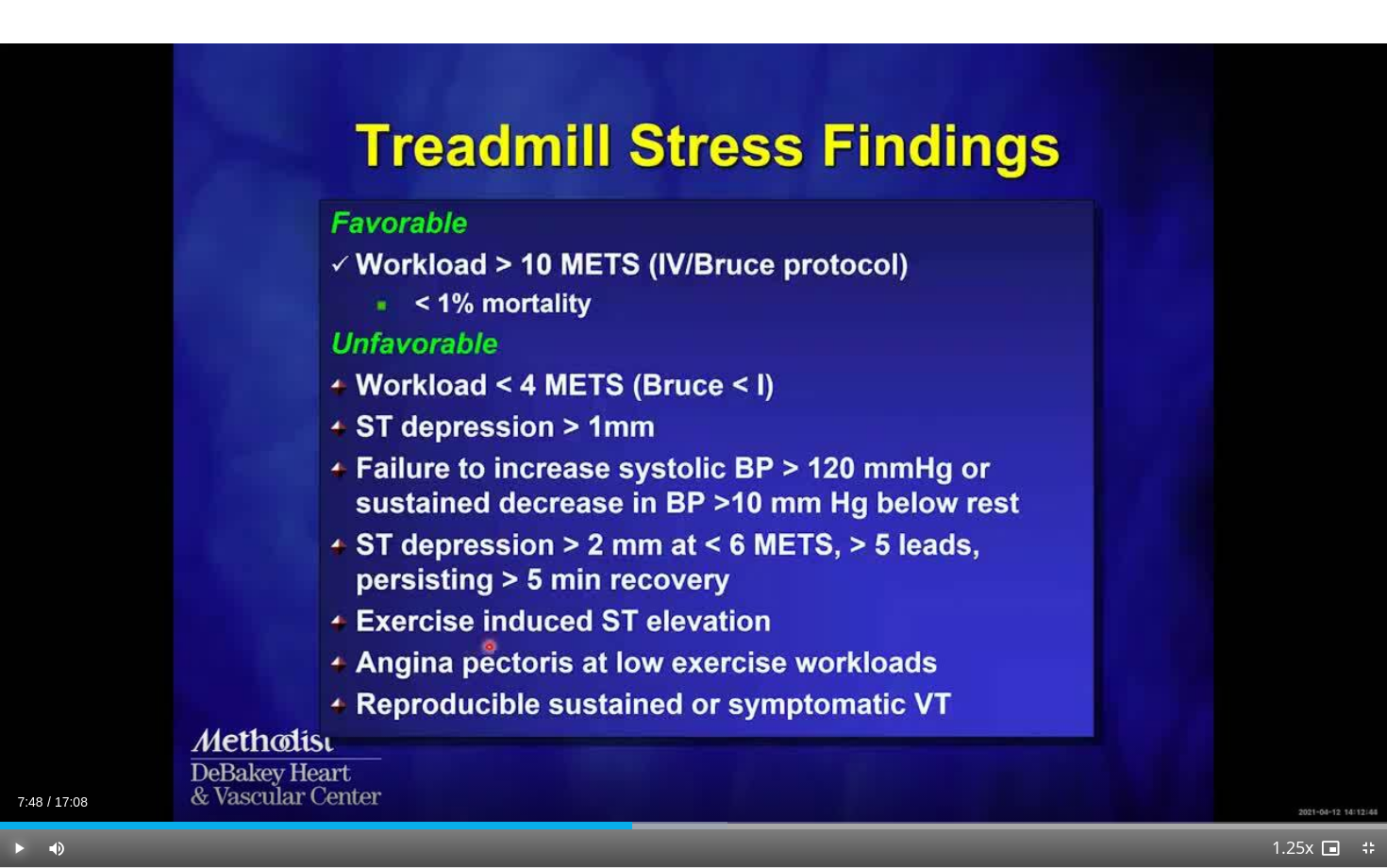 click at bounding box center (19, 848) 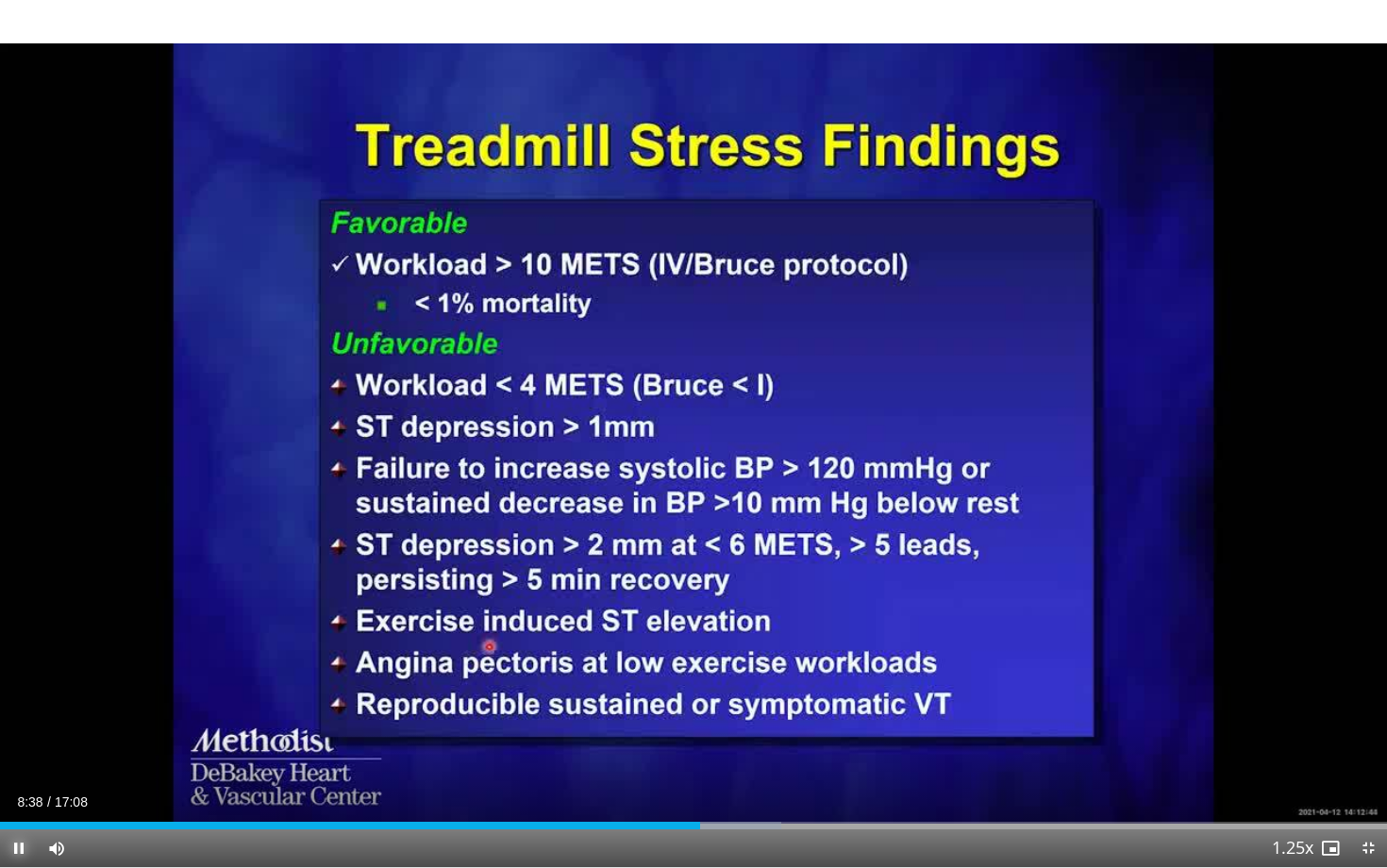 click at bounding box center [19, 848] 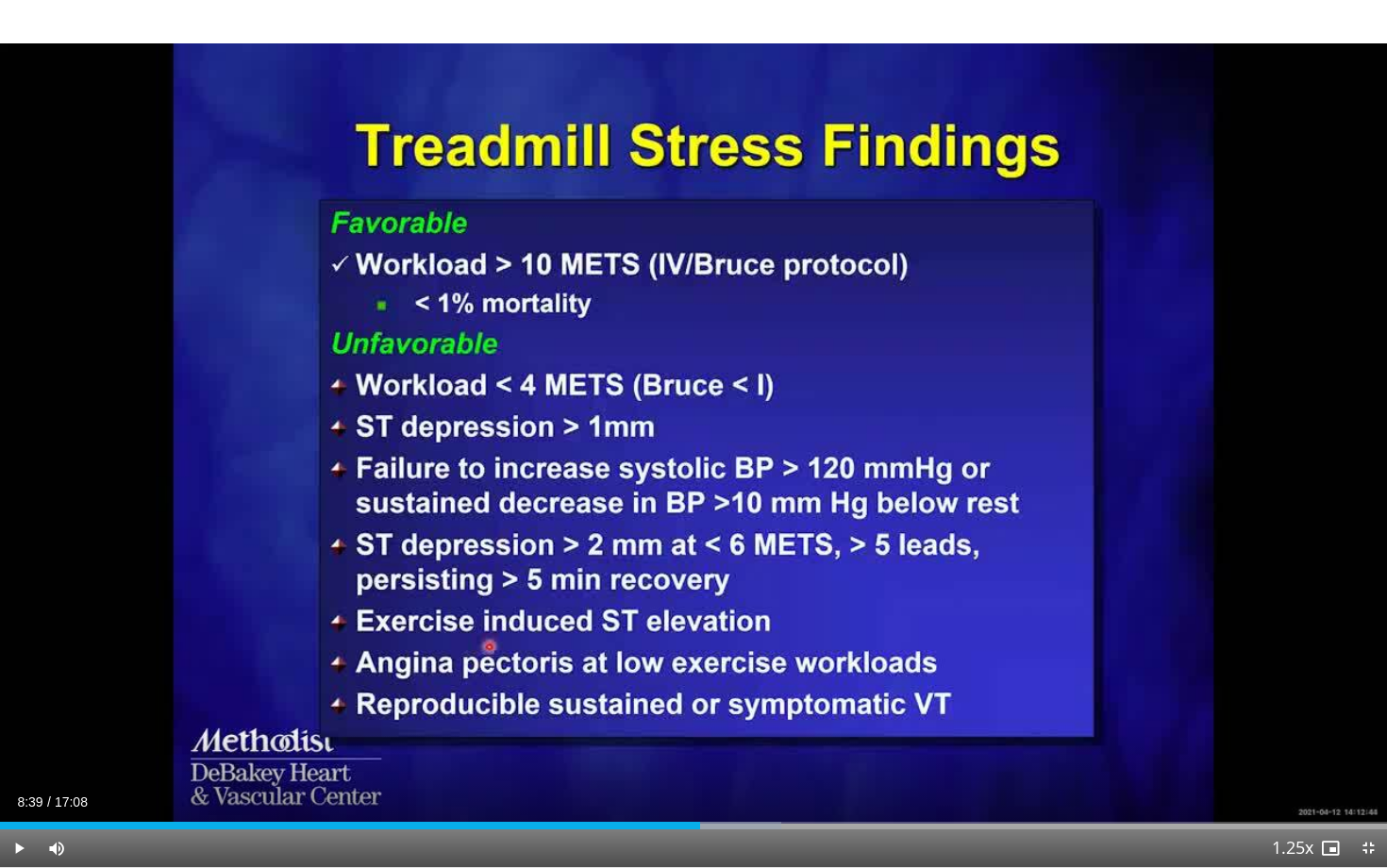 click on "Current Time  8:39 / Duration  17:08 Play Skip Backward Skip Forward Mute 50% Loaded :  56.33% 08:39 08:43 Stream Type  LIVE Seek to live, currently behind live LIVE   1.25x Playback Rate 0.5x 0.75x 1x 1.25x , selected 1.5x 1.75x 2x Chapters Chapters Descriptions descriptions off , selected Captions captions settings , opens captions settings dialog captions off , selected Audio Track en (Main) , selected Exit Fullscreen Enable picture-in-picture mode" at bounding box center (694, 848) 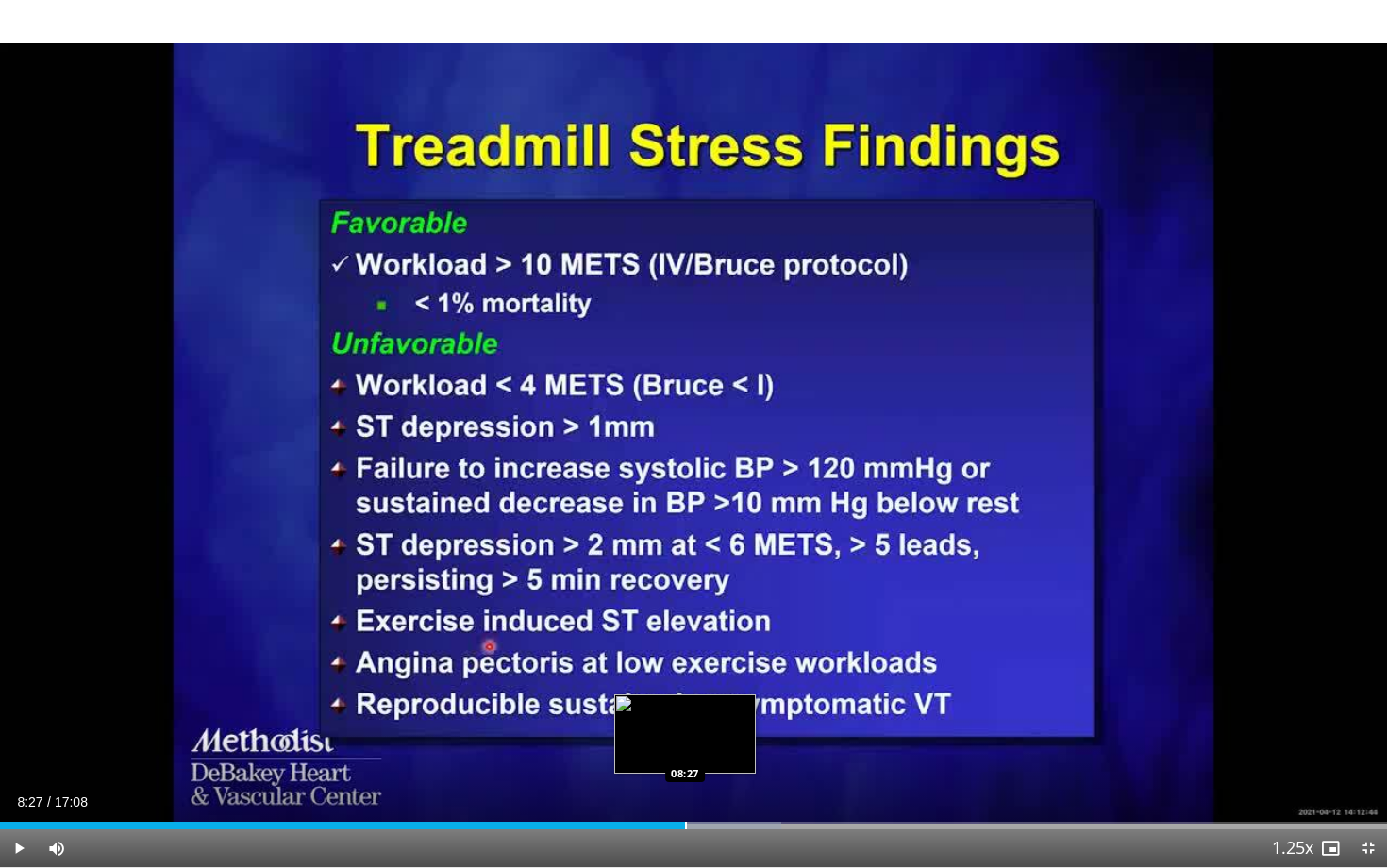 click at bounding box center [686, 826] 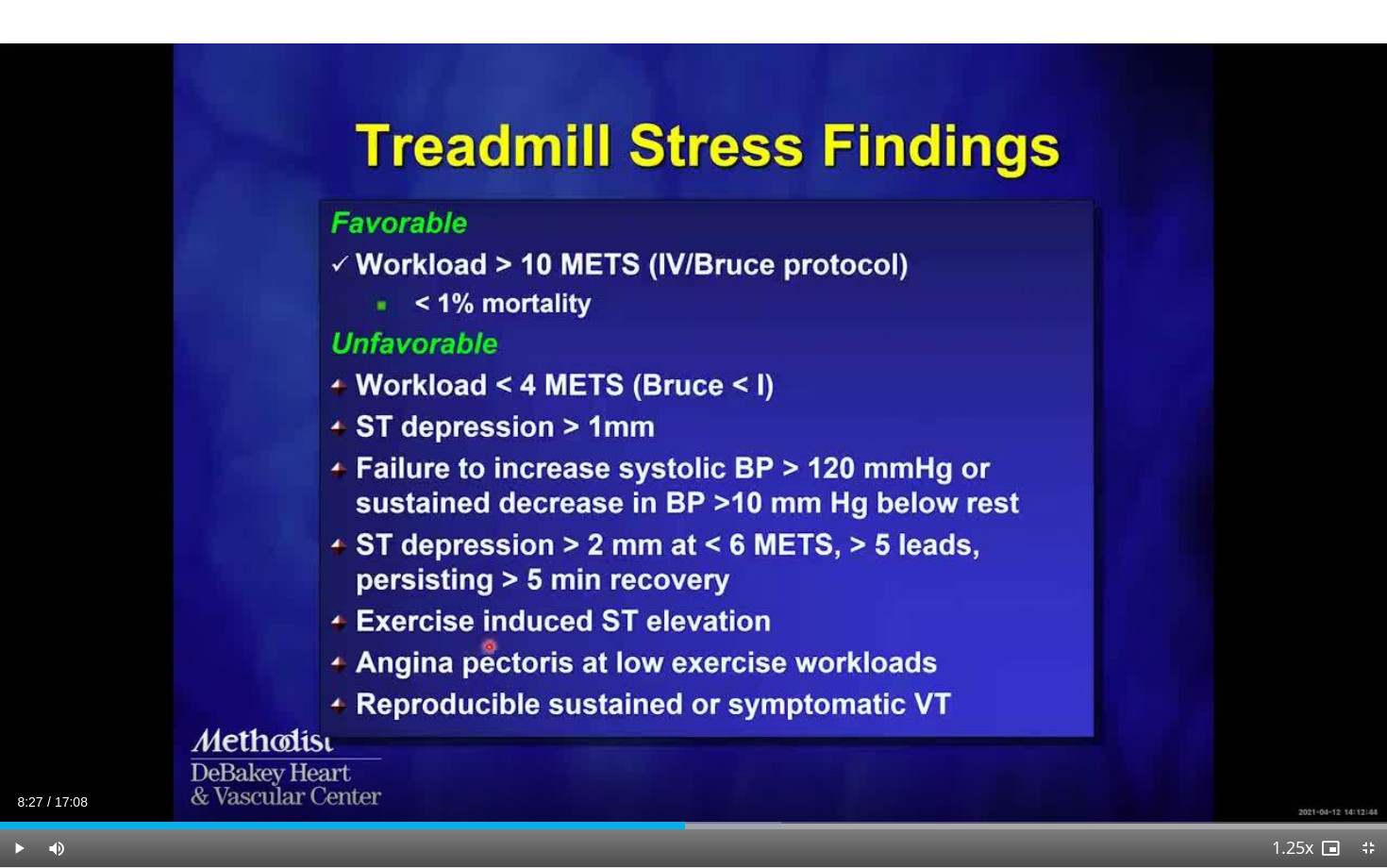 click on "10 seconds
Tap to unmute" at bounding box center [694, 433] 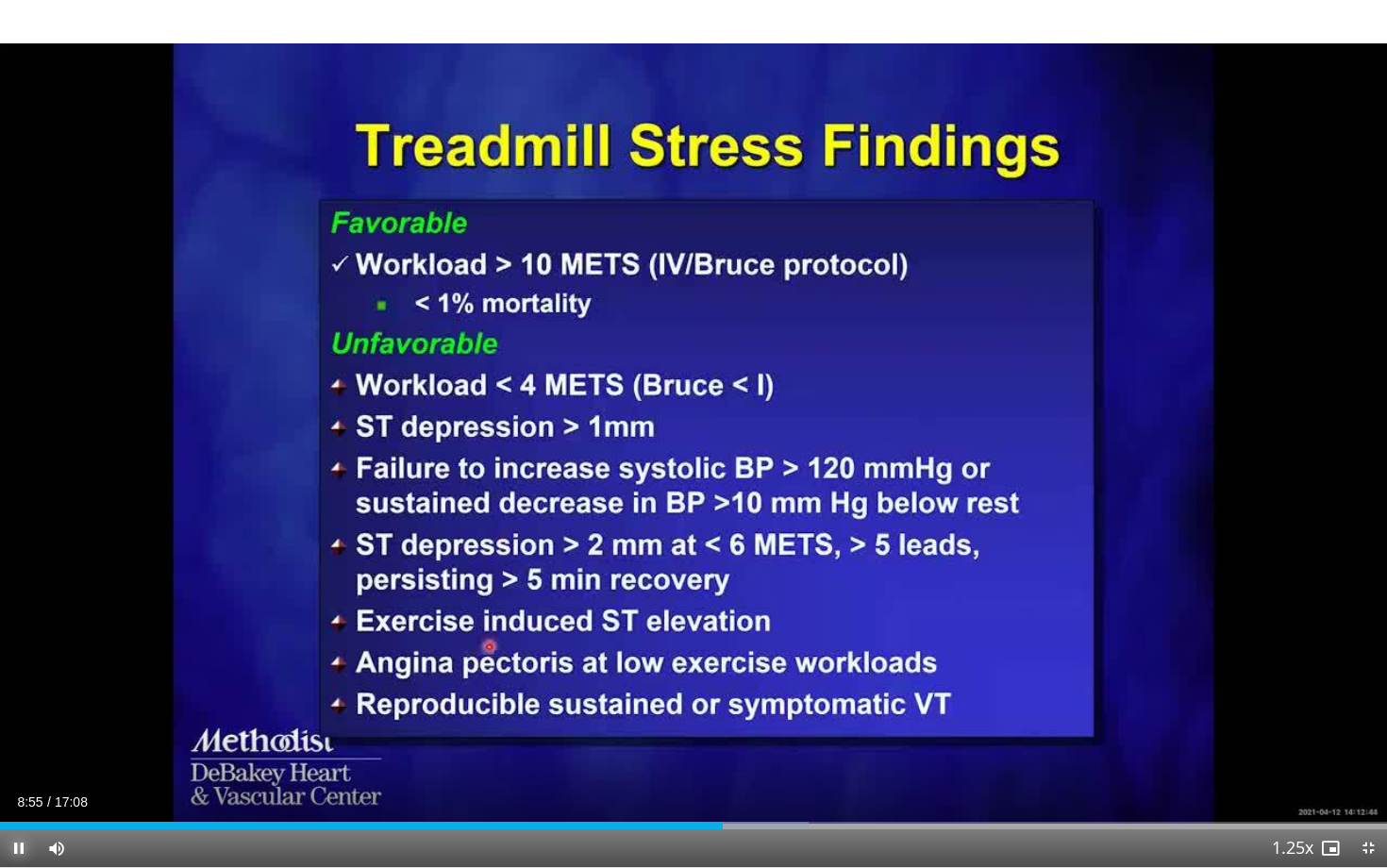 click at bounding box center (19, 848) 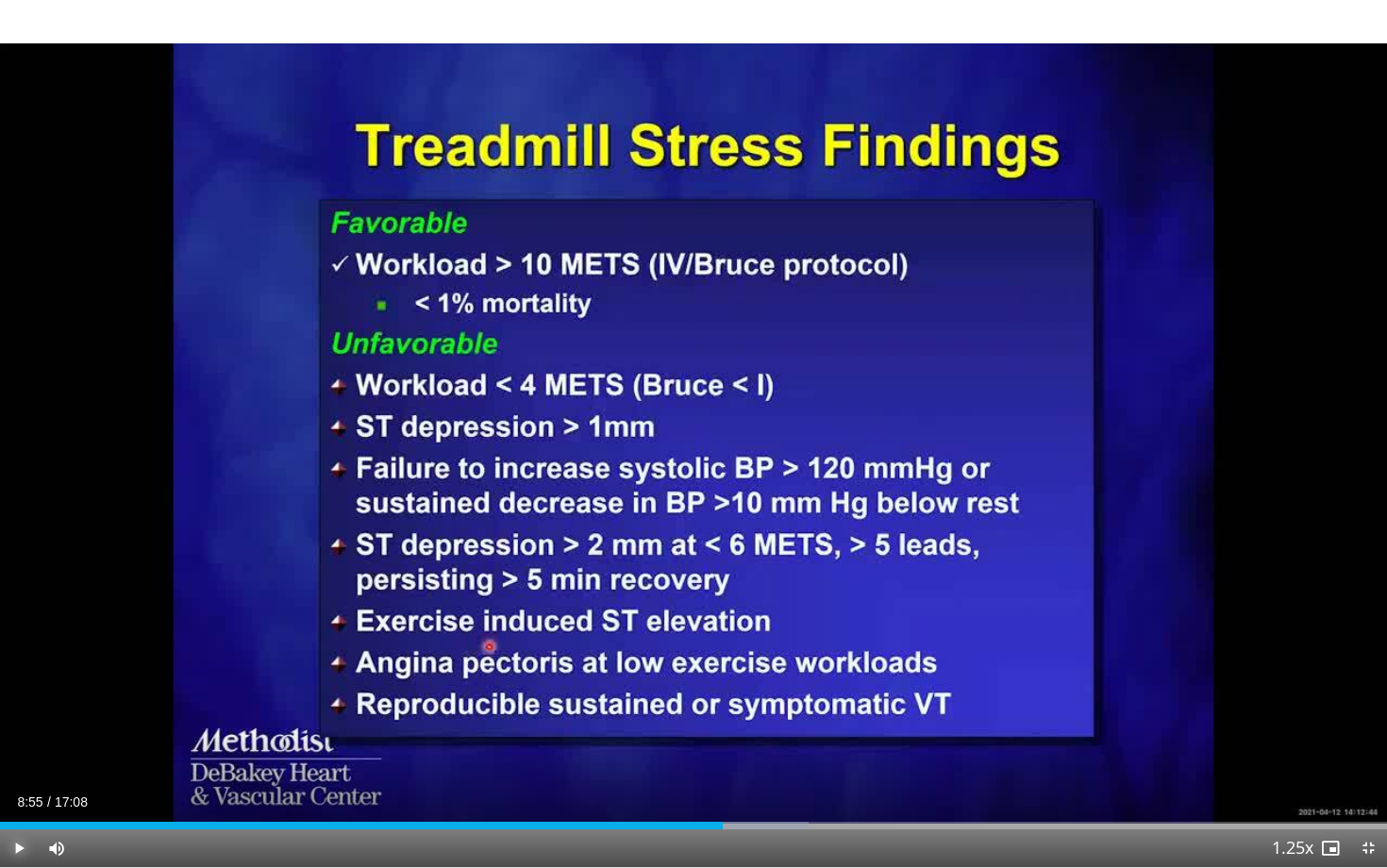 click at bounding box center [19, 848] 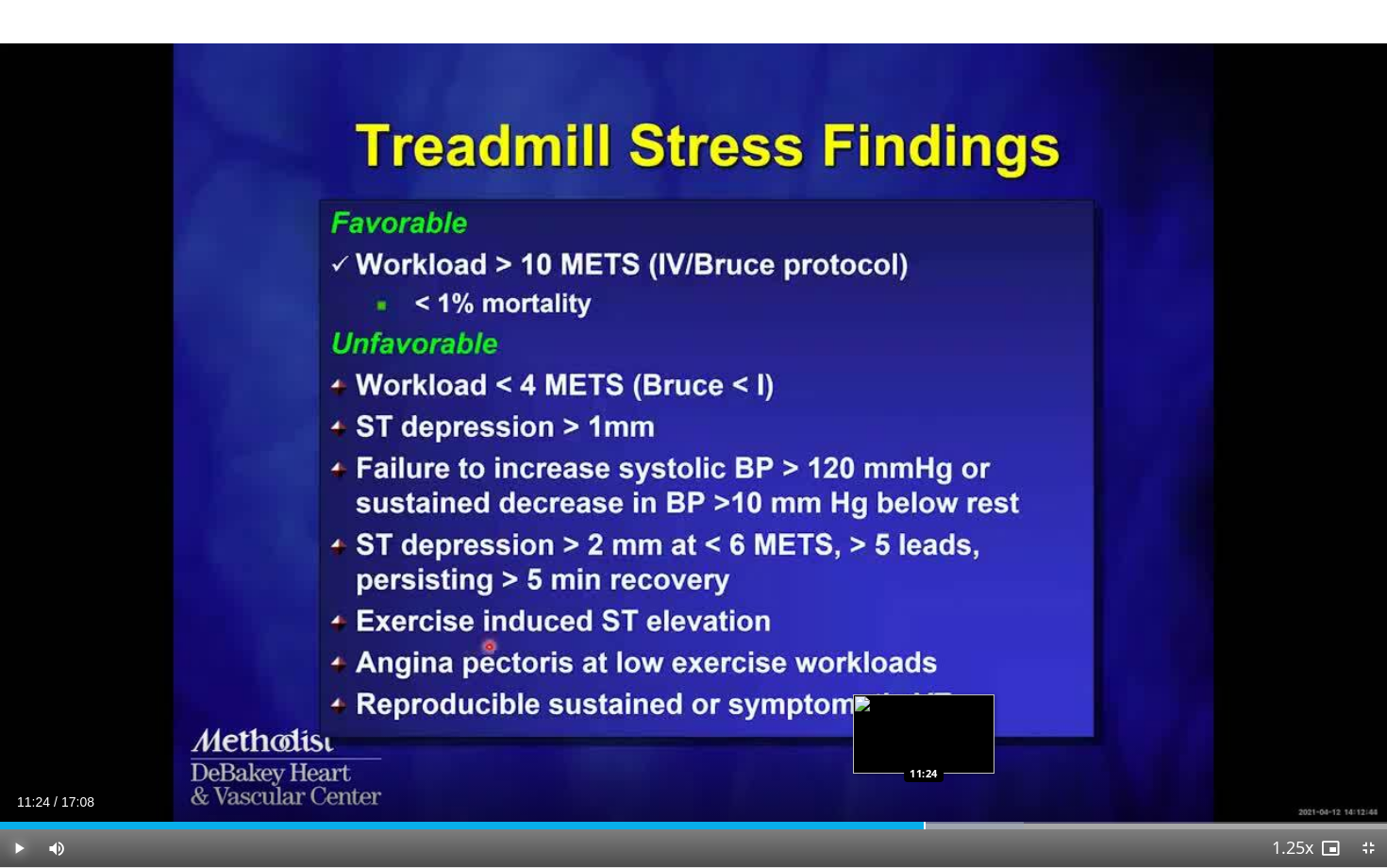 click at bounding box center [925, 826] 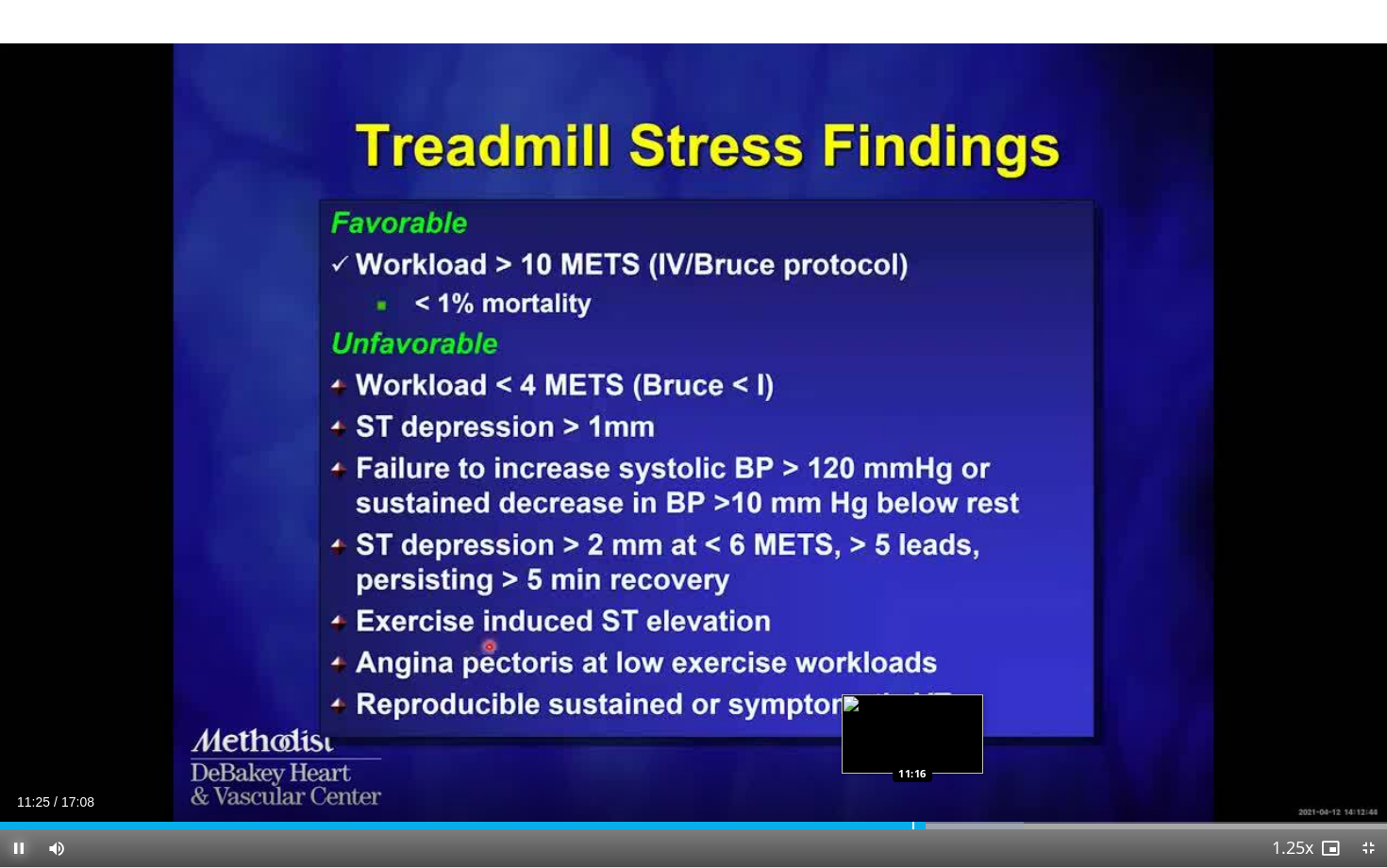 click at bounding box center (913, 826) 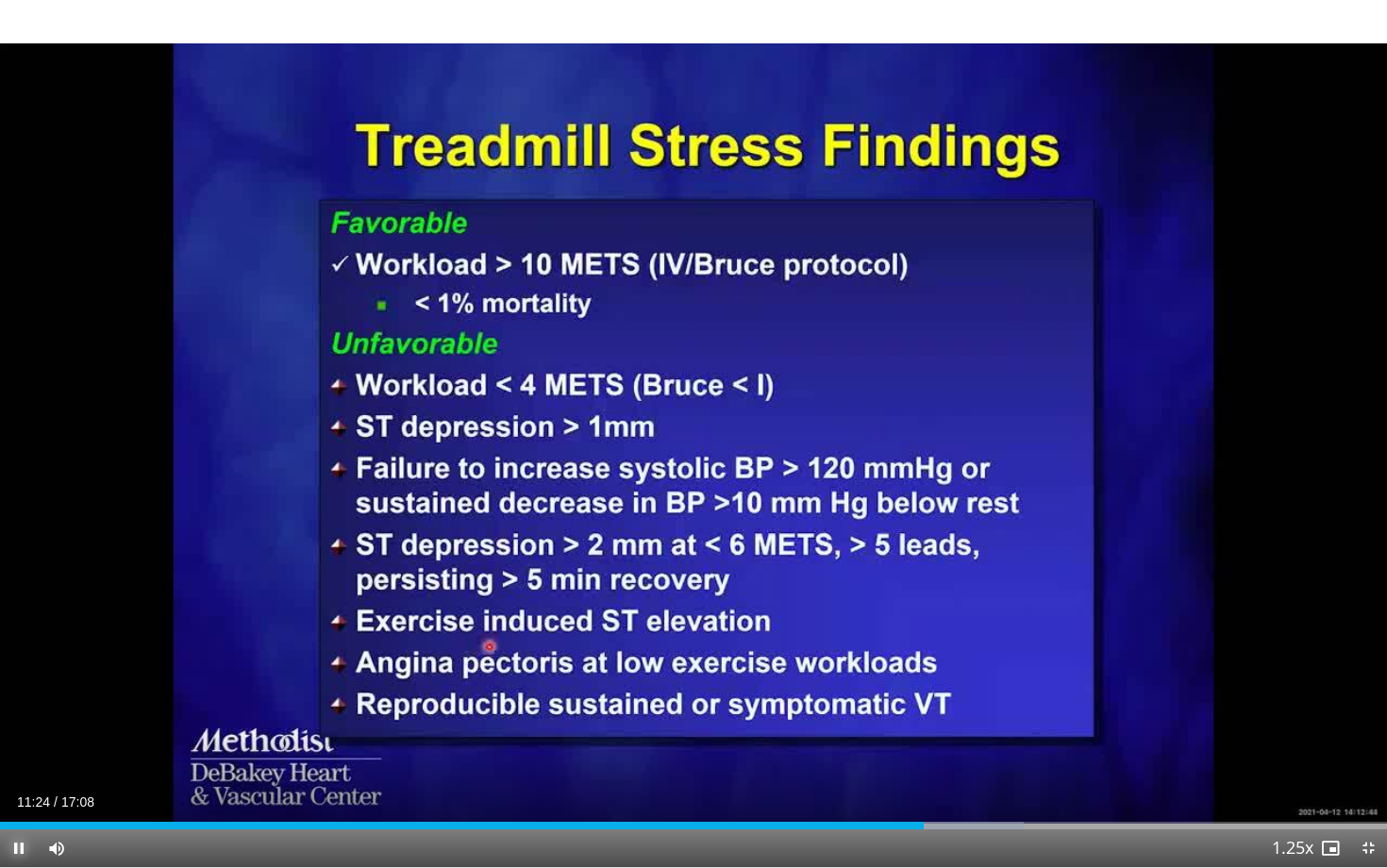 click at bounding box center [19, 848] 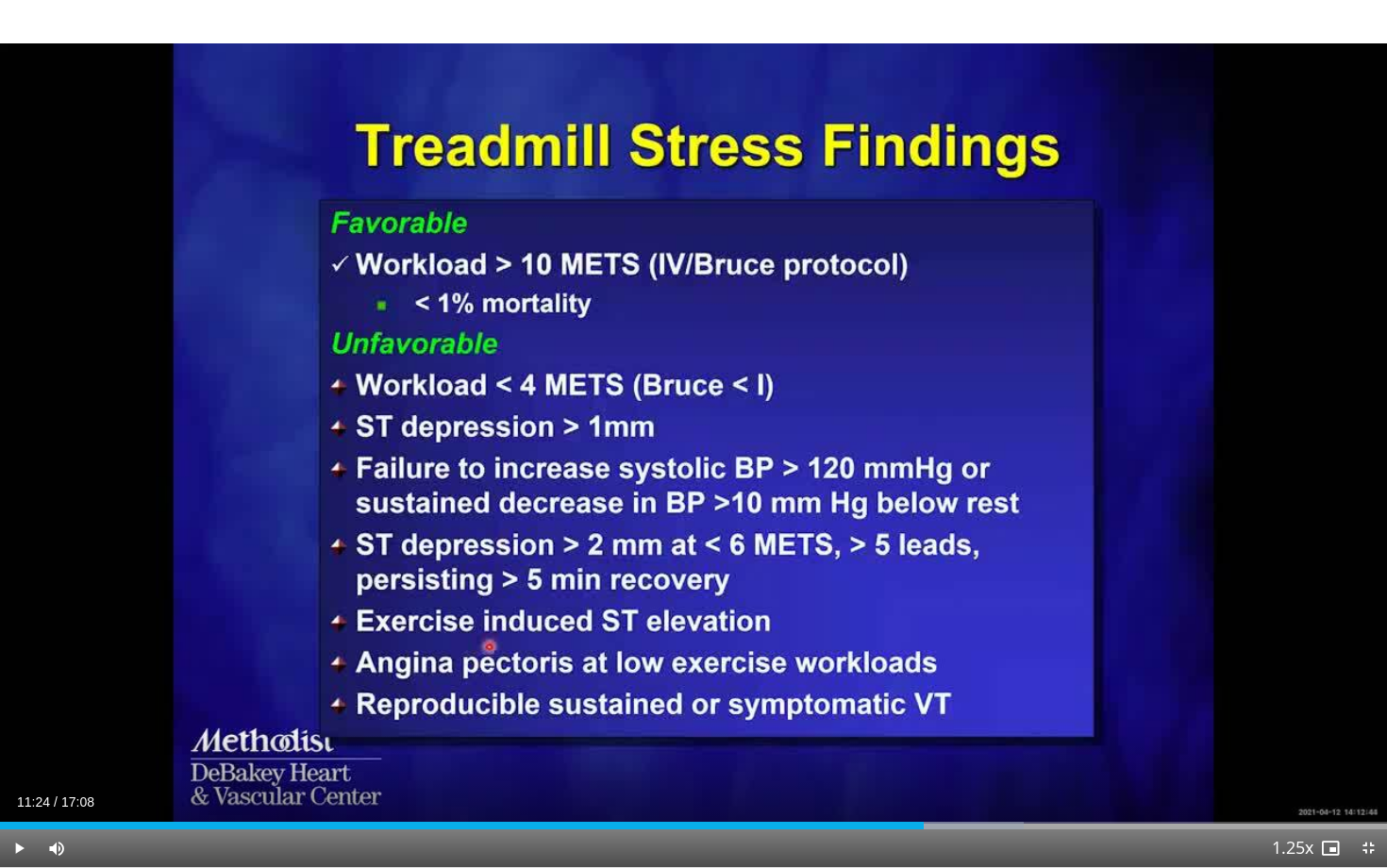 click on "10 seconds
Tap to unmute" at bounding box center [694, 433] 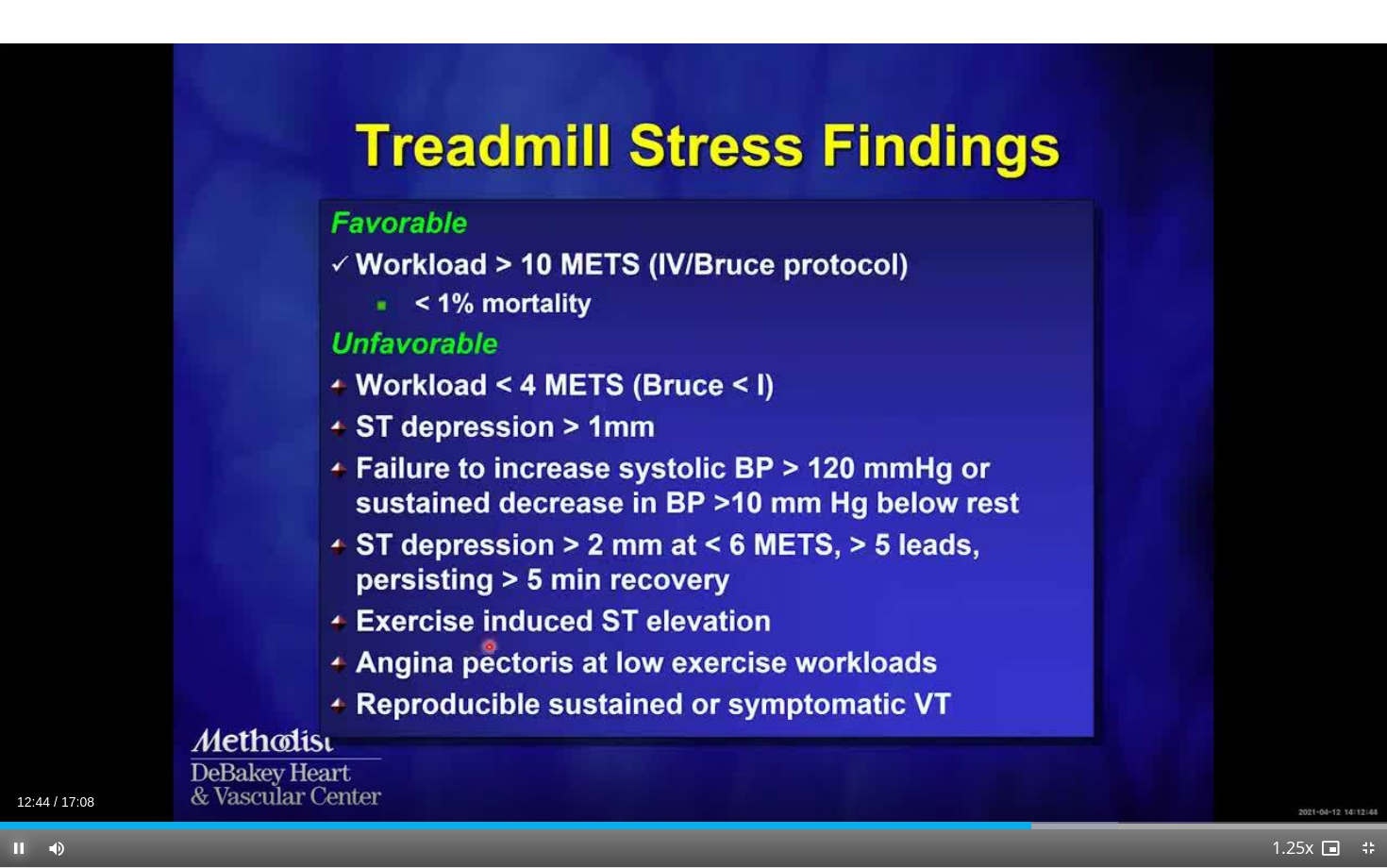 click at bounding box center [19, 848] 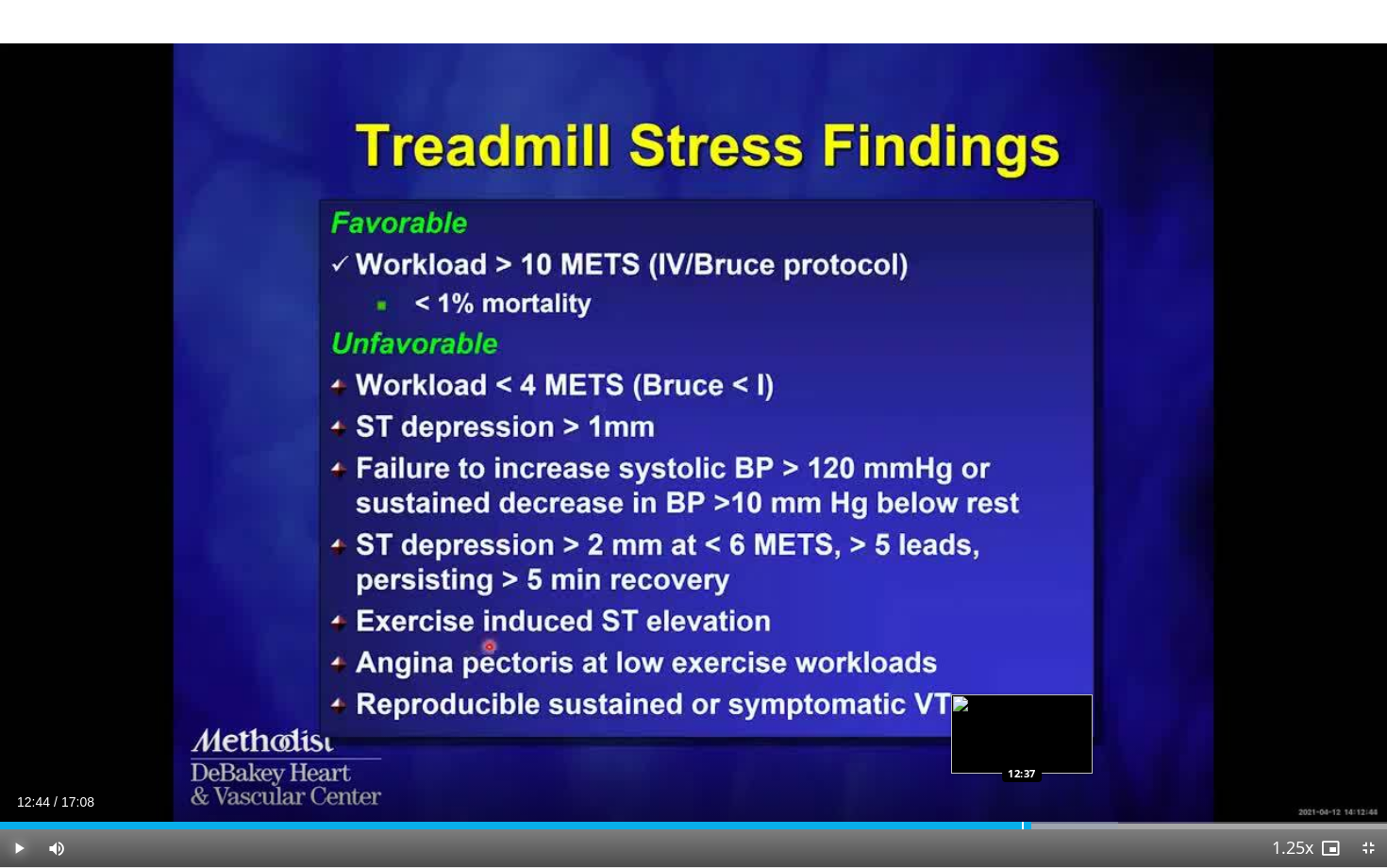 click at bounding box center [1023, 826] 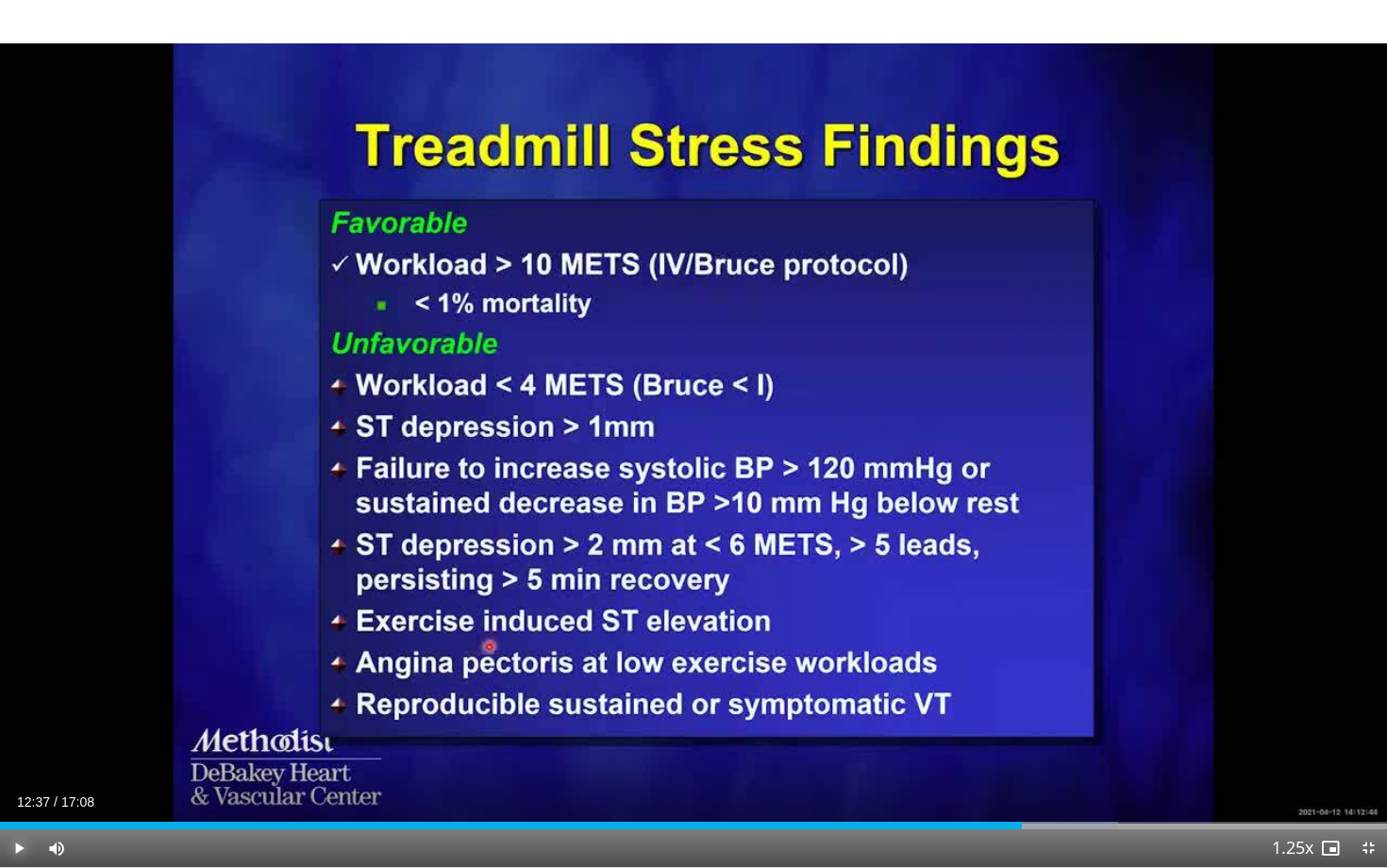 click at bounding box center [19, 848] 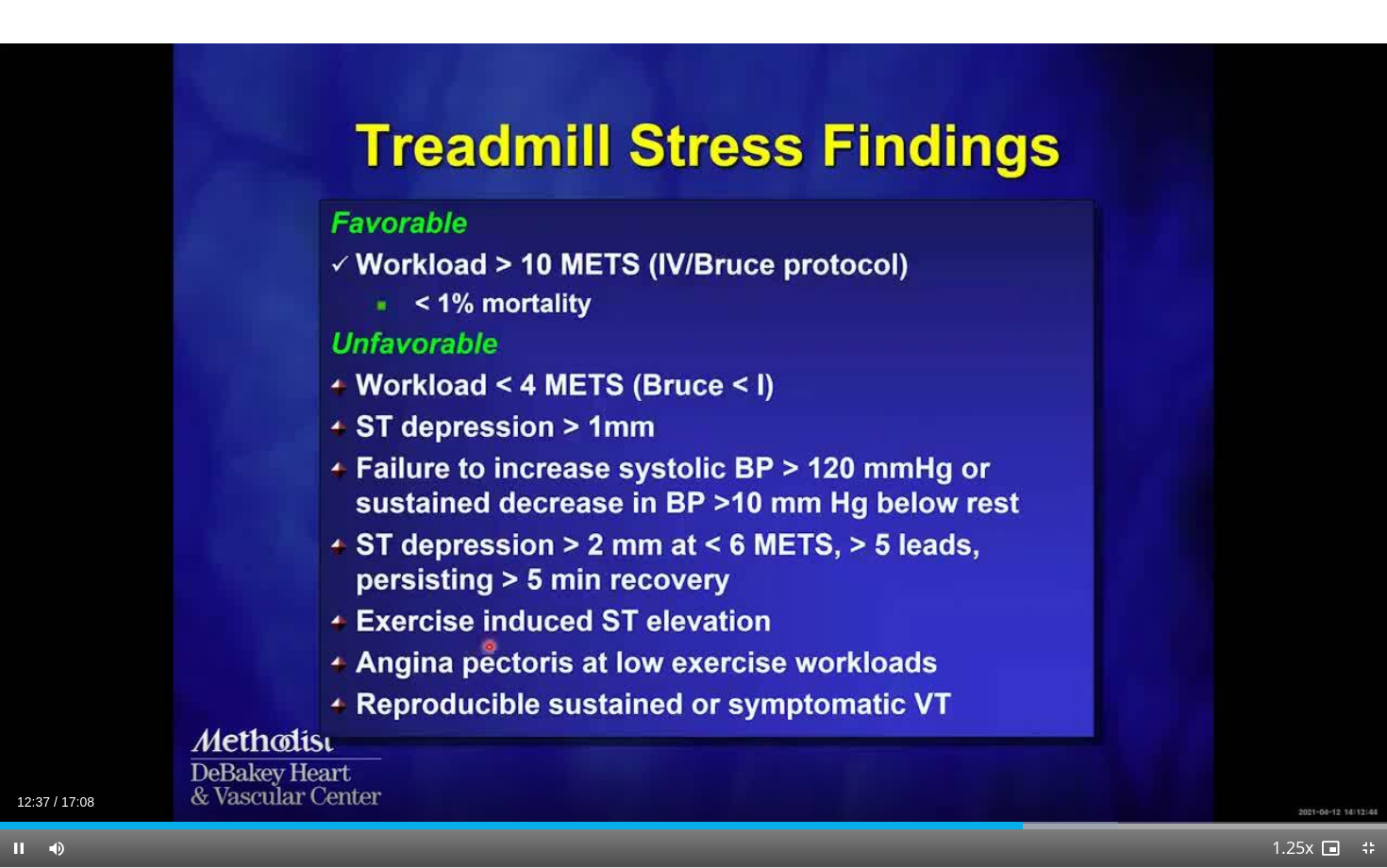 click on "**********" at bounding box center (694, 434) 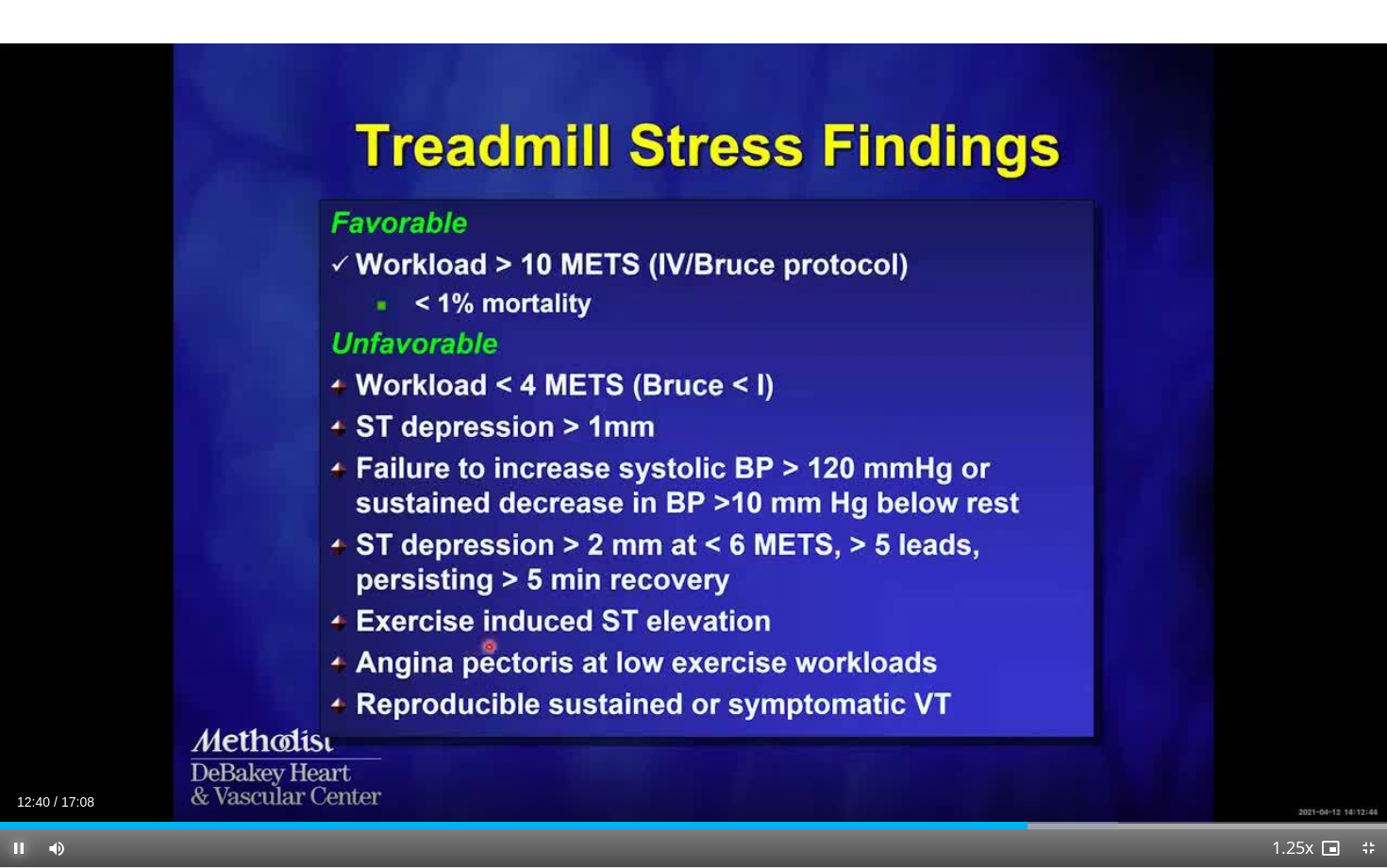 click at bounding box center [19, 848] 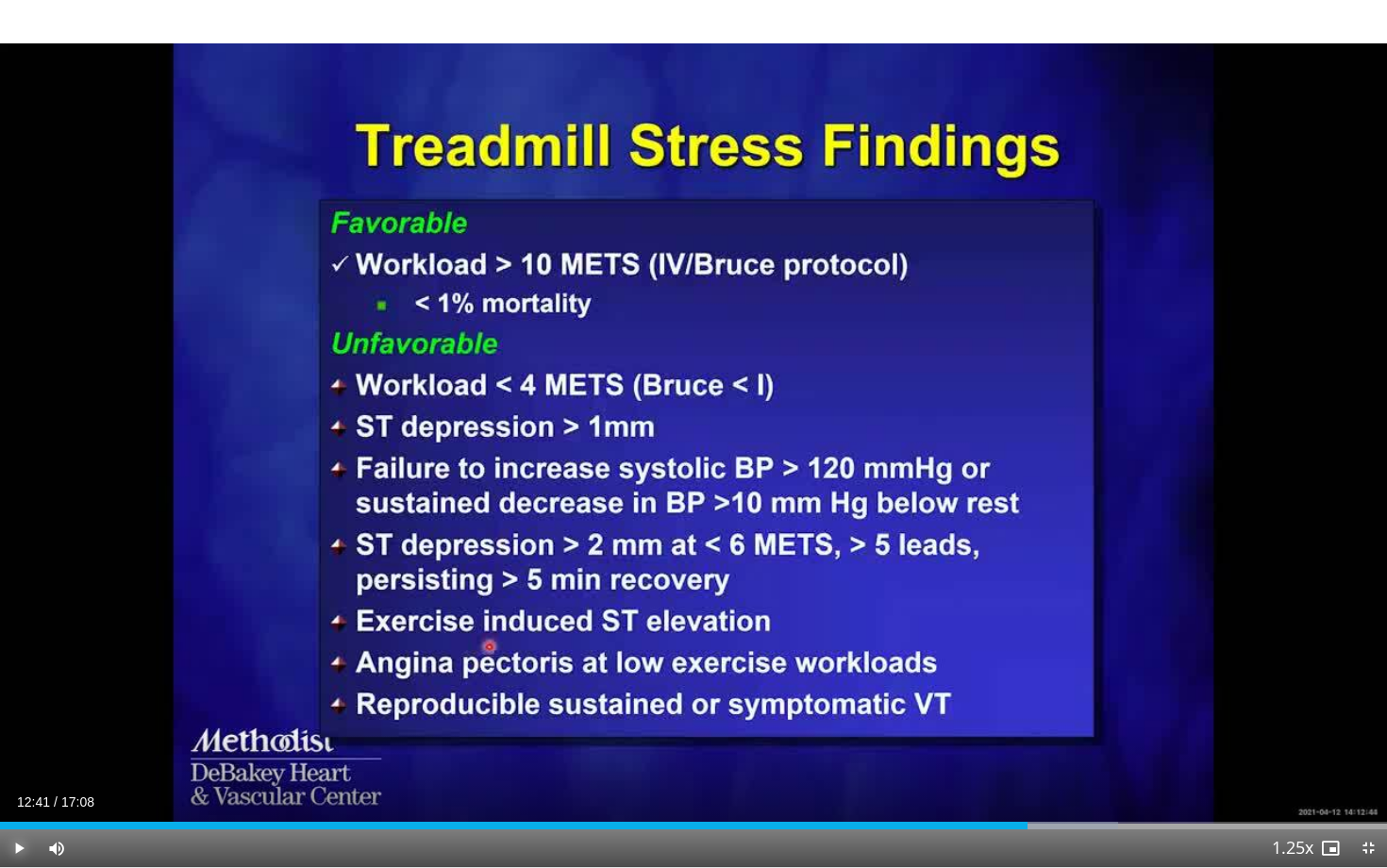 click at bounding box center (19, 848) 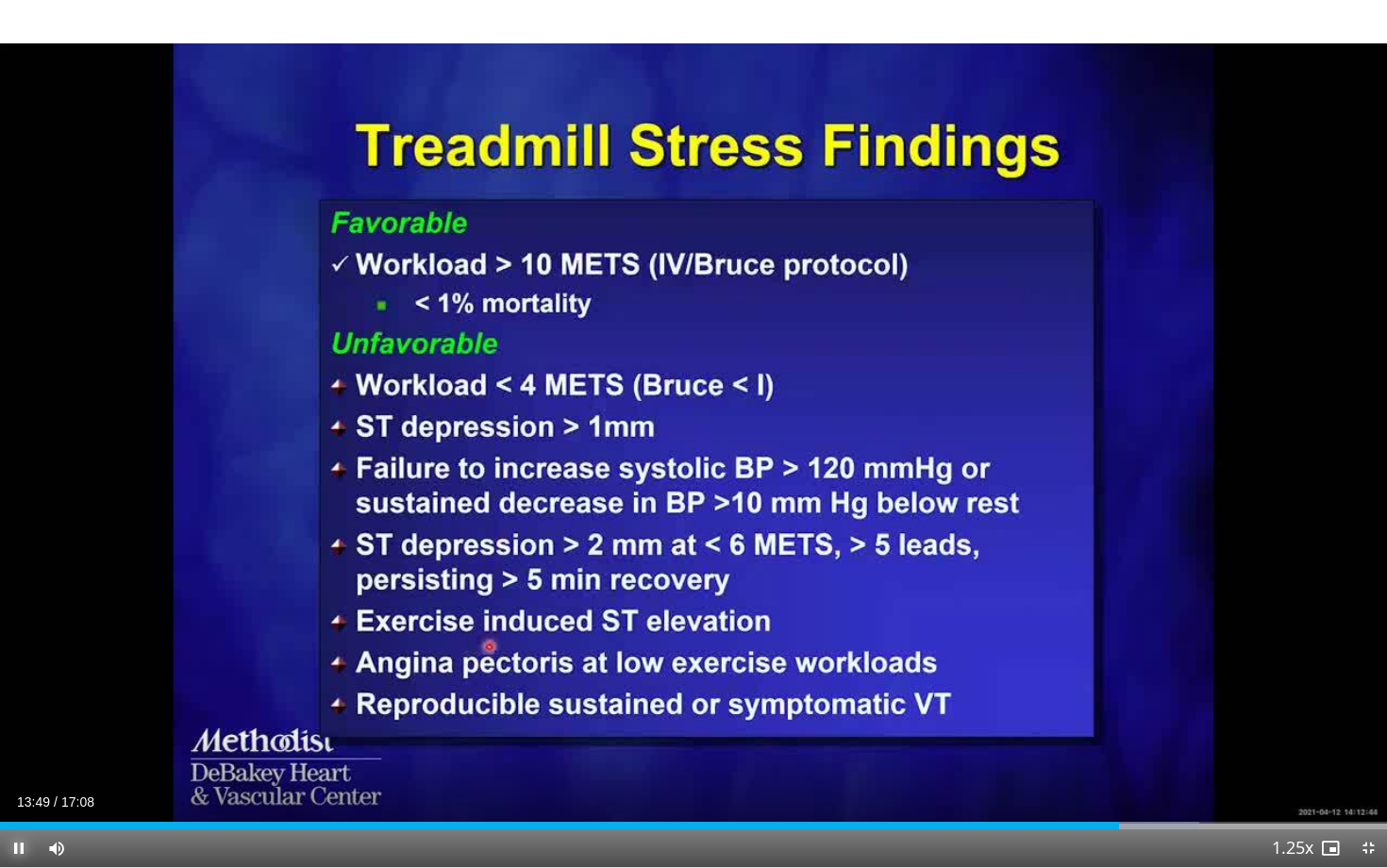 click at bounding box center (19, 848) 